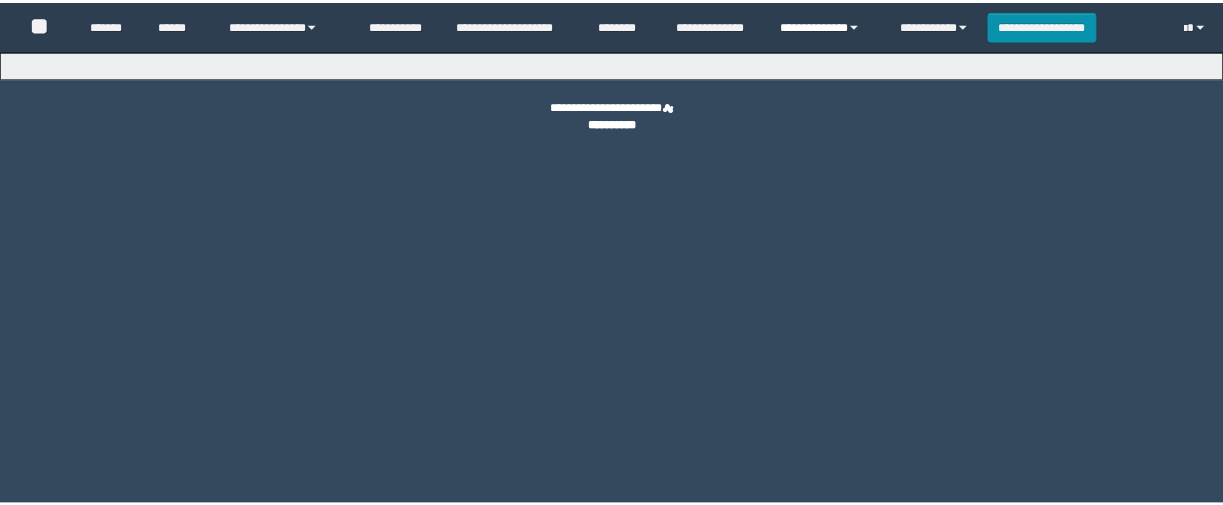 scroll, scrollTop: 0, scrollLeft: 0, axis: both 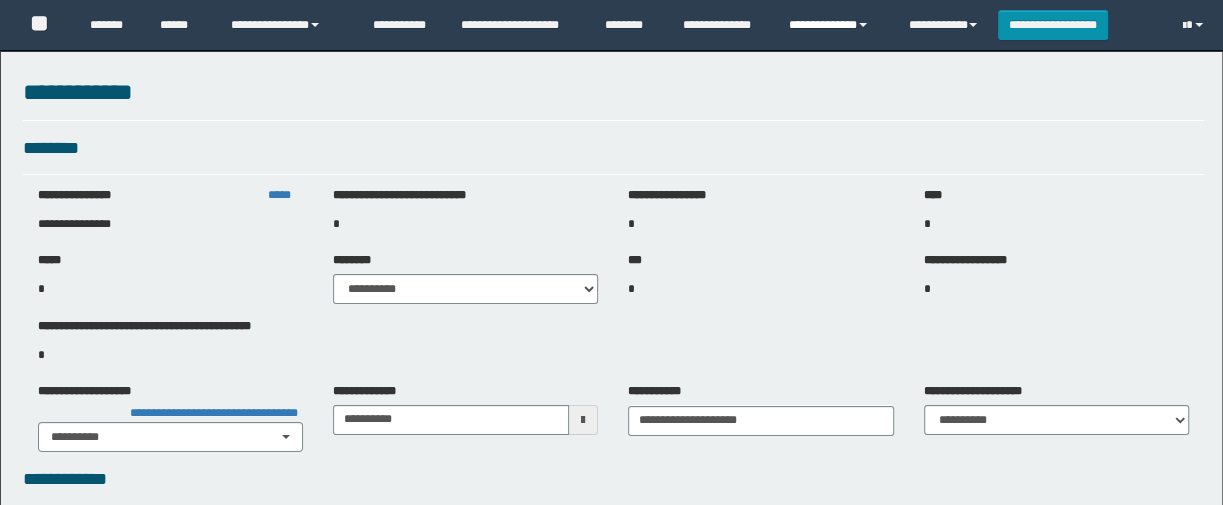 select on "***" 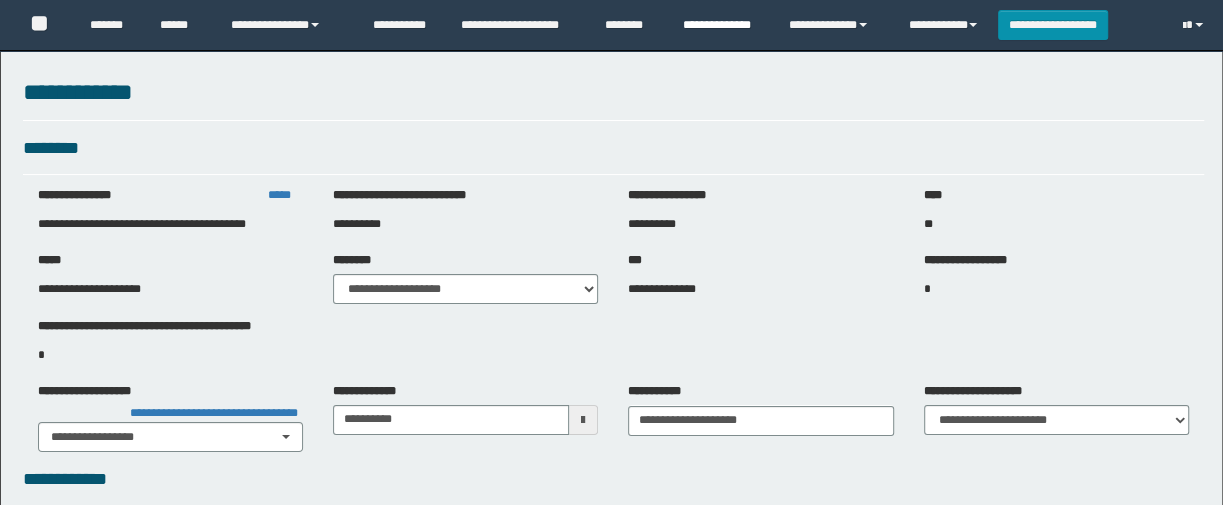 scroll, scrollTop: 0, scrollLeft: 0, axis: both 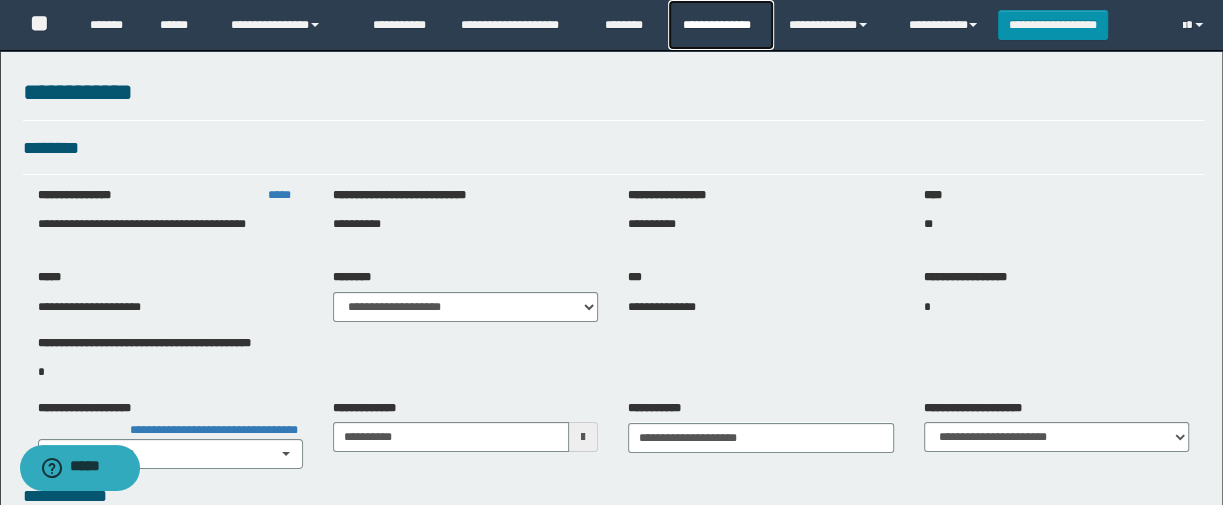 click on "**********" at bounding box center [720, 25] 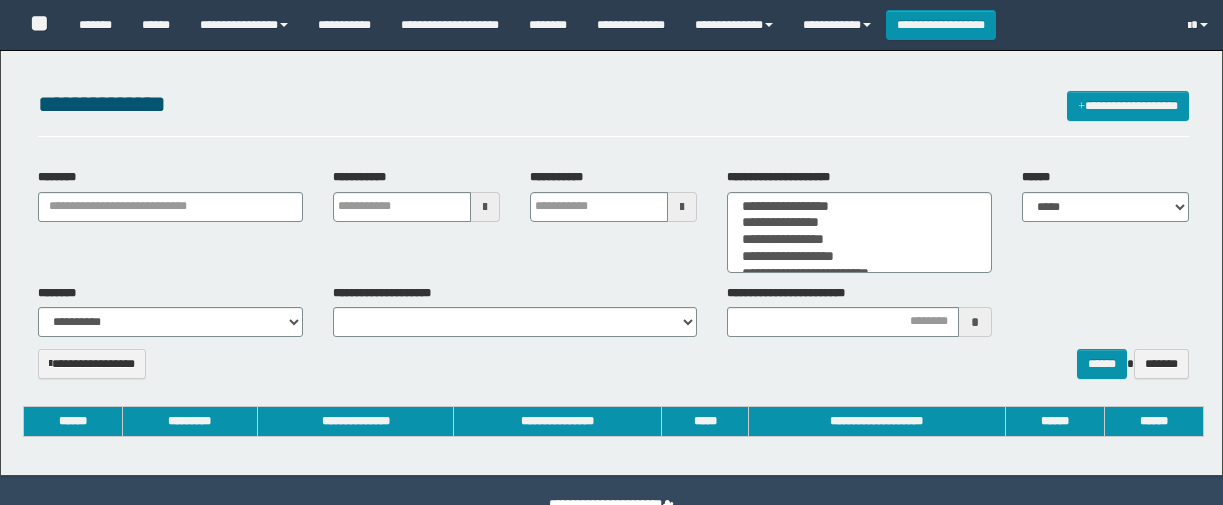 select 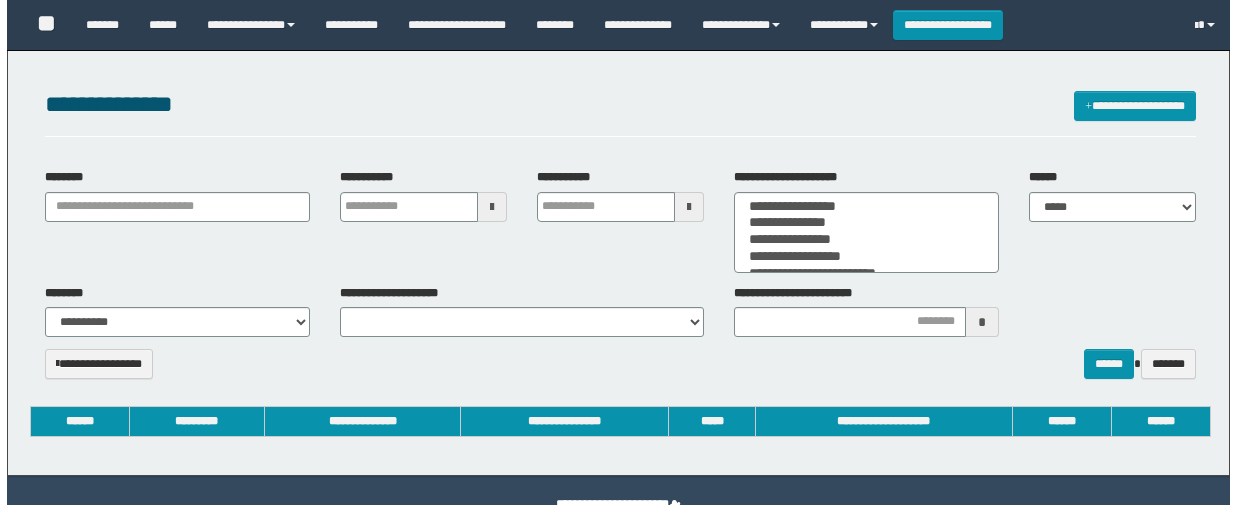 scroll, scrollTop: 0, scrollLeft: 0, axis: both 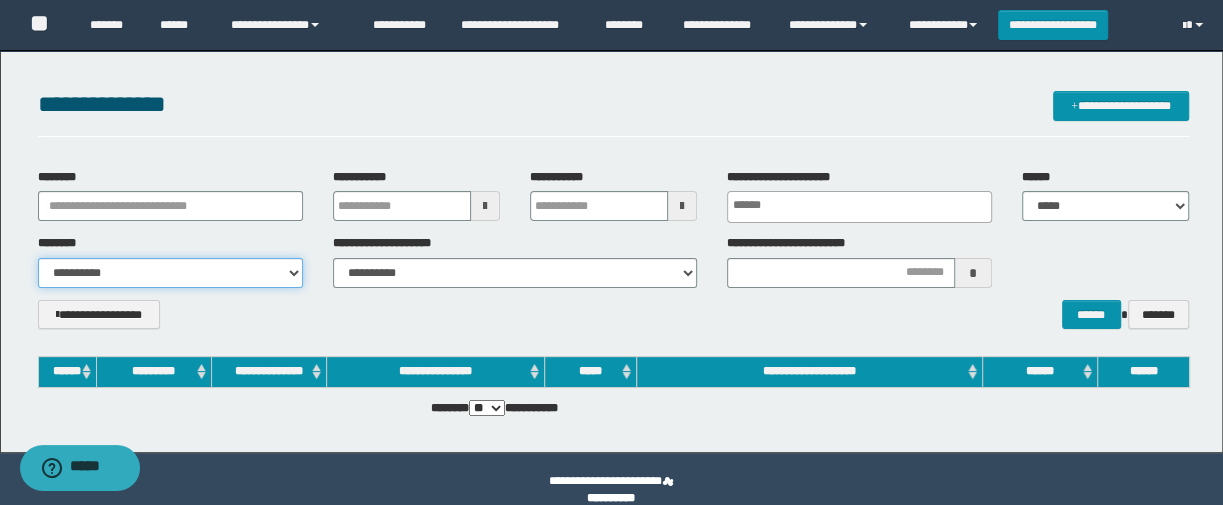 click on "**********" at bounding box center [170, 273] 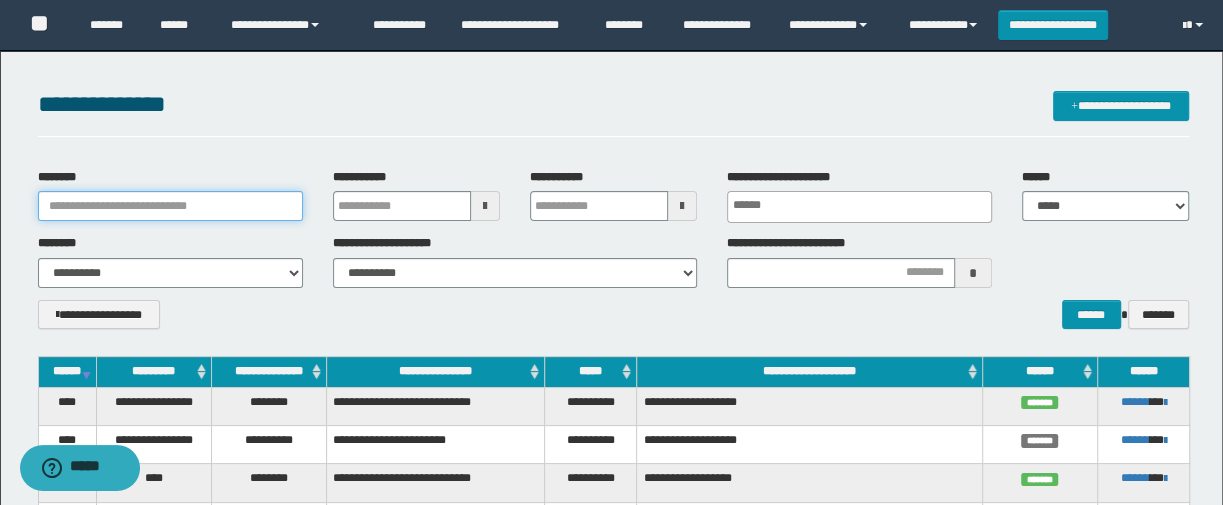click on "********" at bounding box center [170, 206] 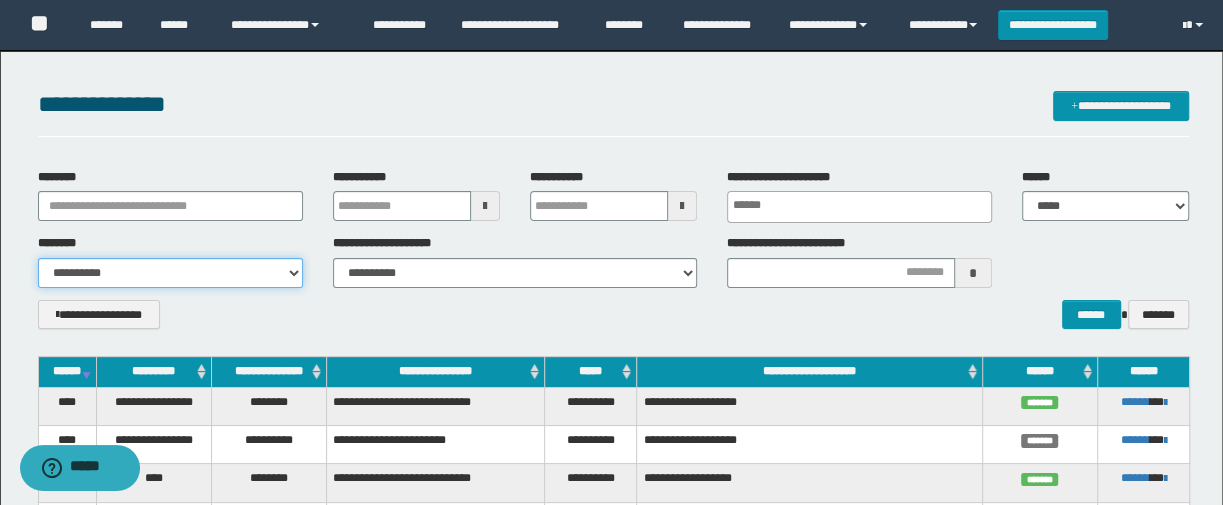 click on "**********" at bounding box center [170, 273] 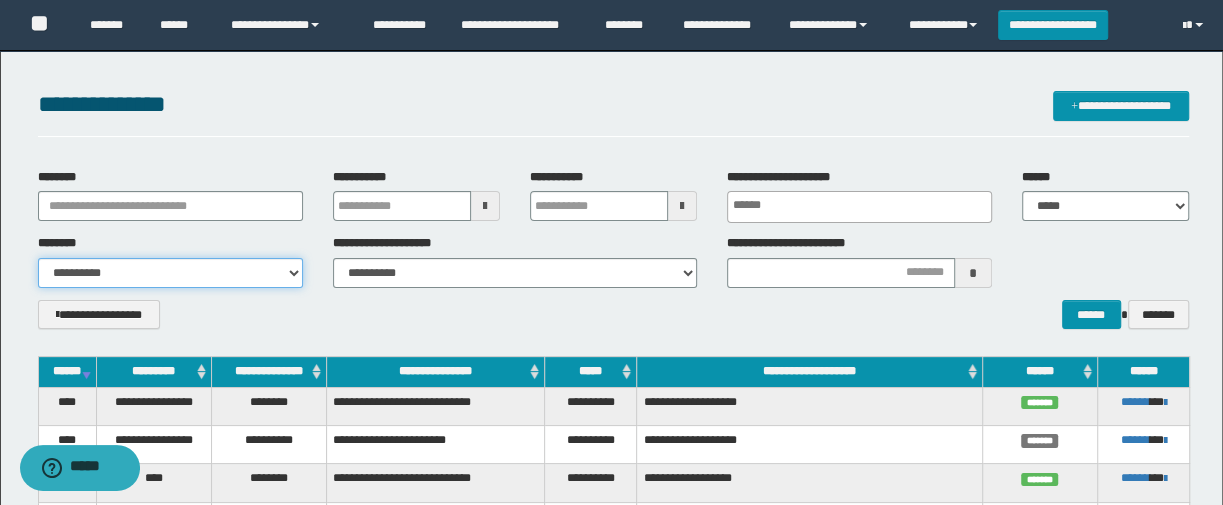 select on "***" 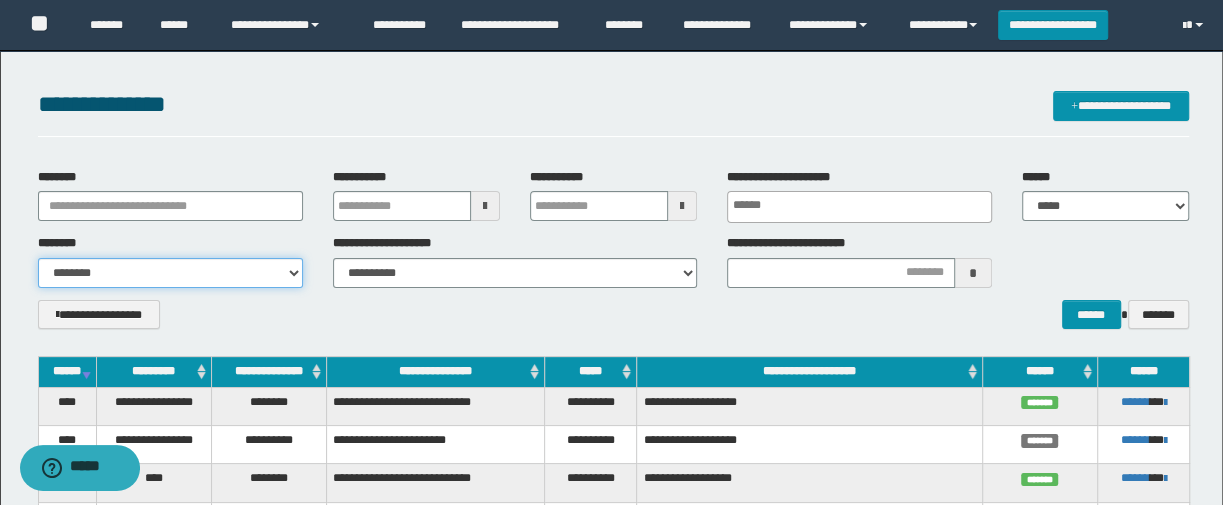 click on "**********" at bounding box center (170, 273) 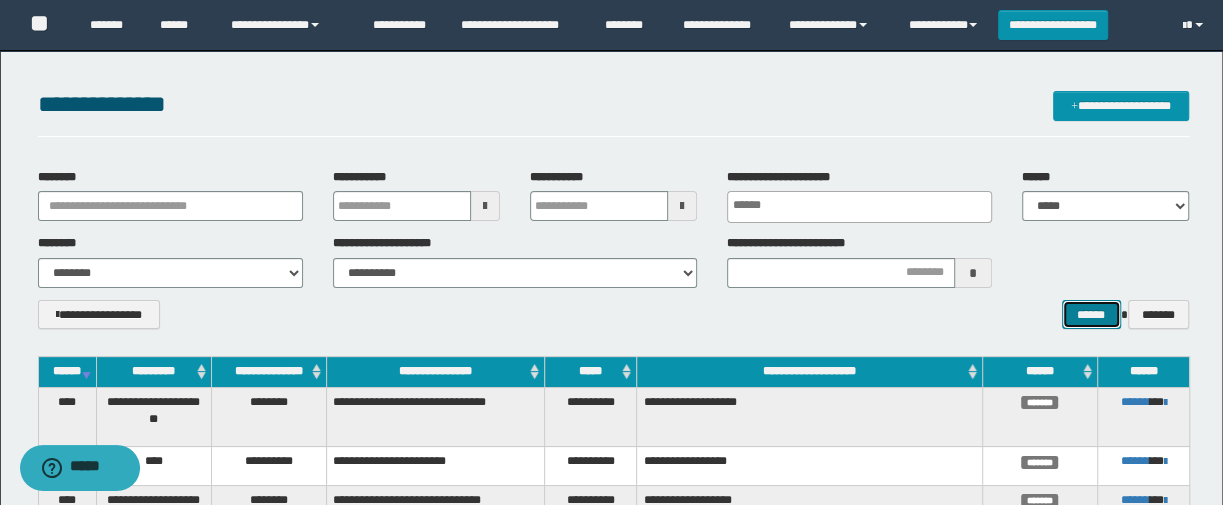 click on "******" at bounding box center [1091, 315] 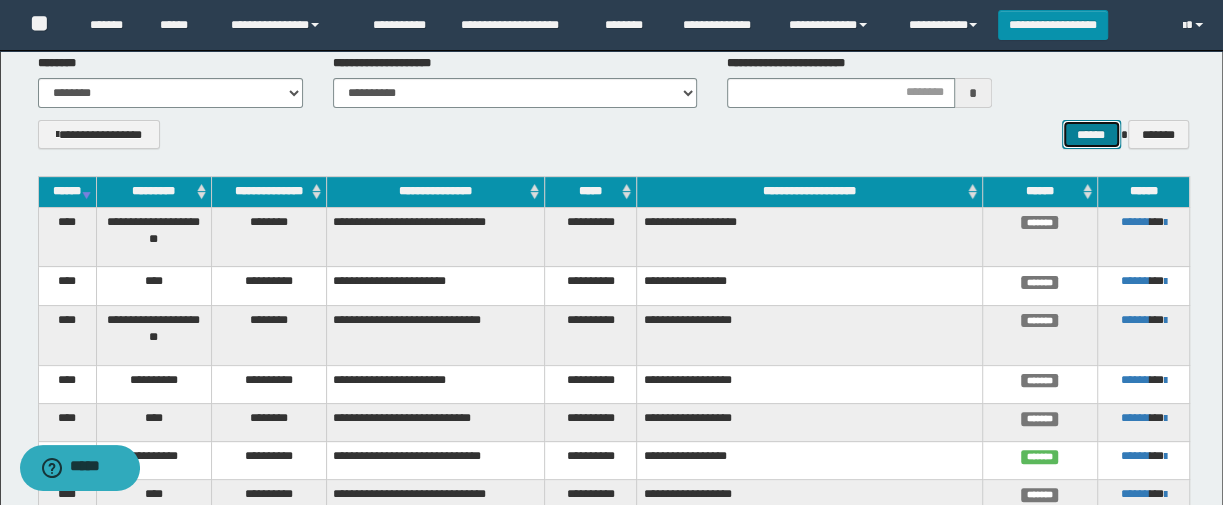 scroll, scrollTop: 181, scrollLeft: 0, axis: vertical 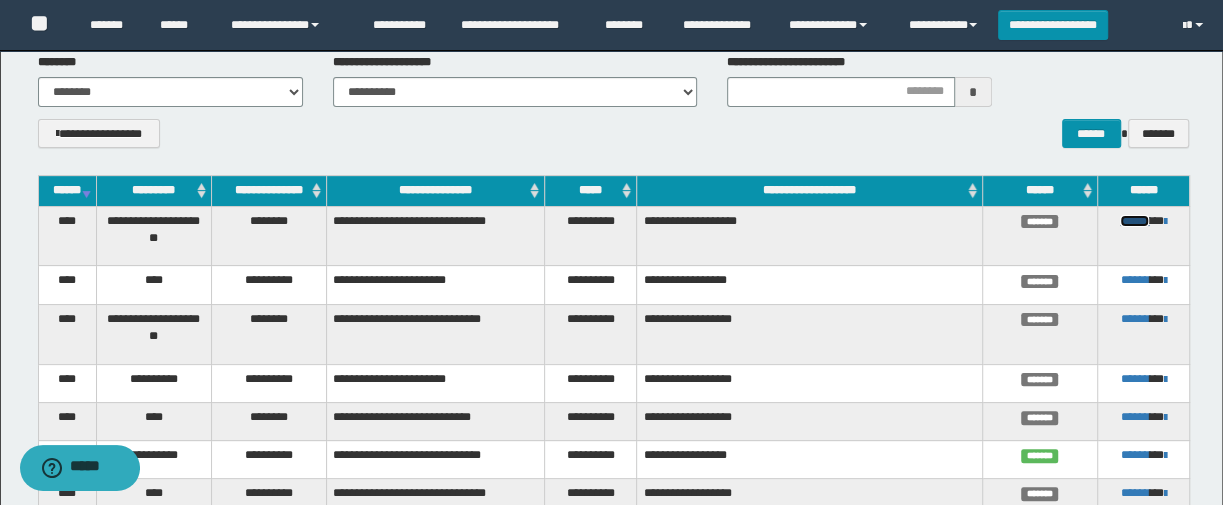 click on "******" at bounding box center (1134, 221) 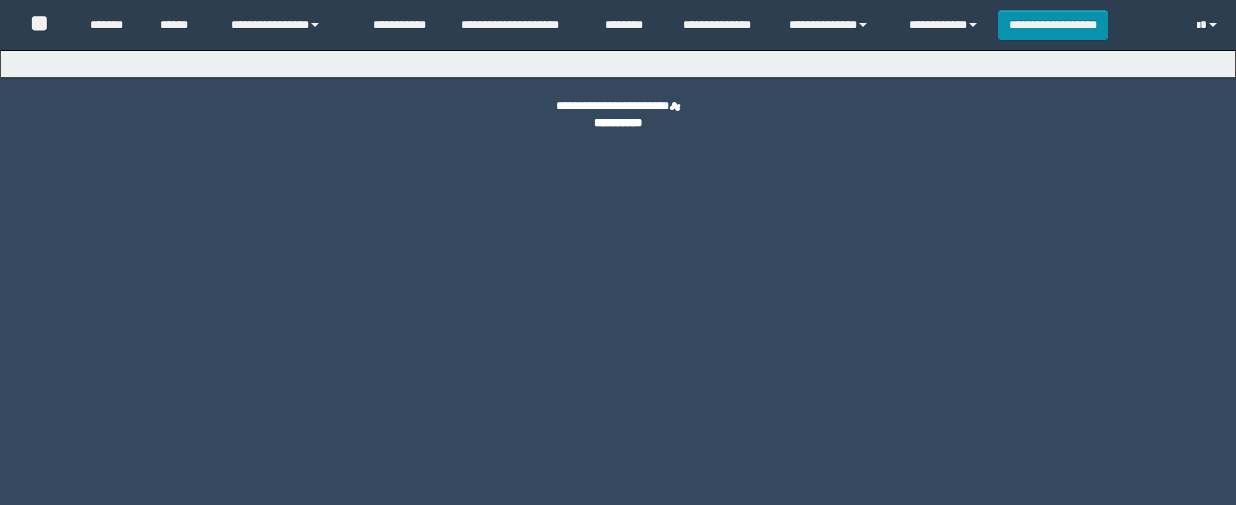 scroll, scrollTop: 0, scrollLeft: 0, axis: both 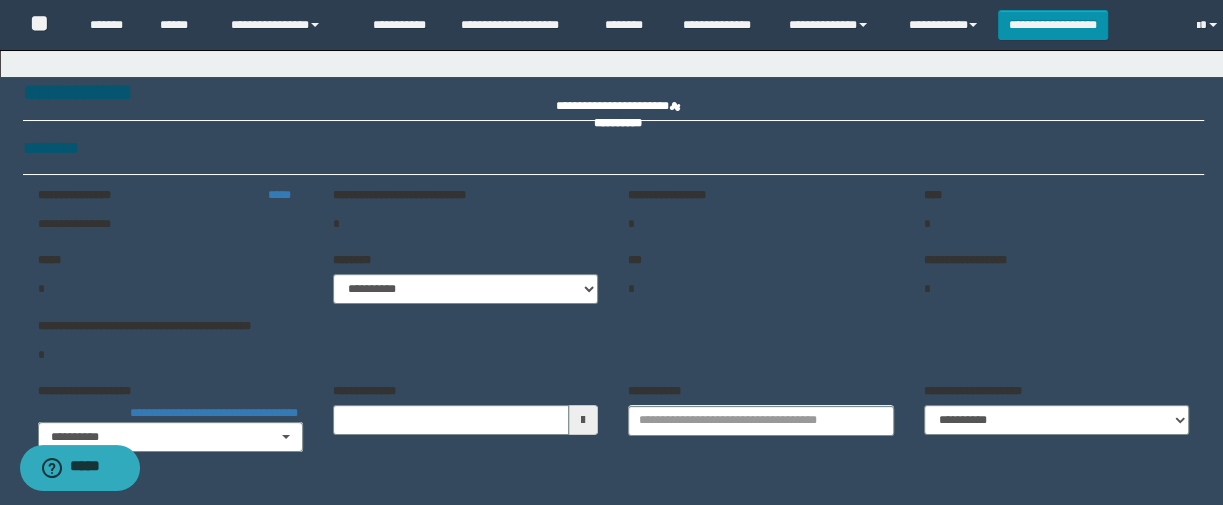 type on "**********" 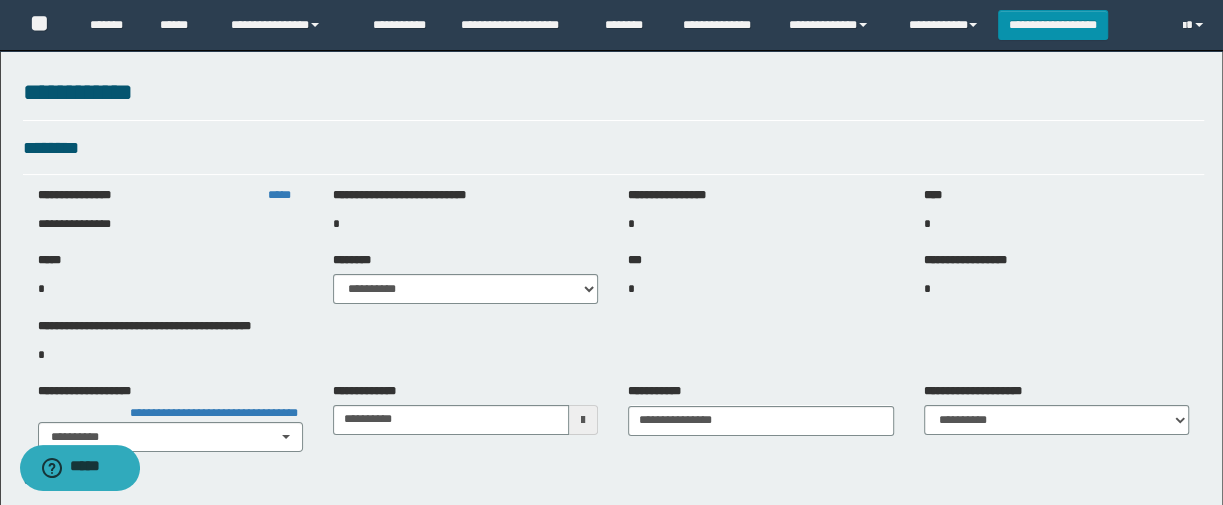 select on "***" 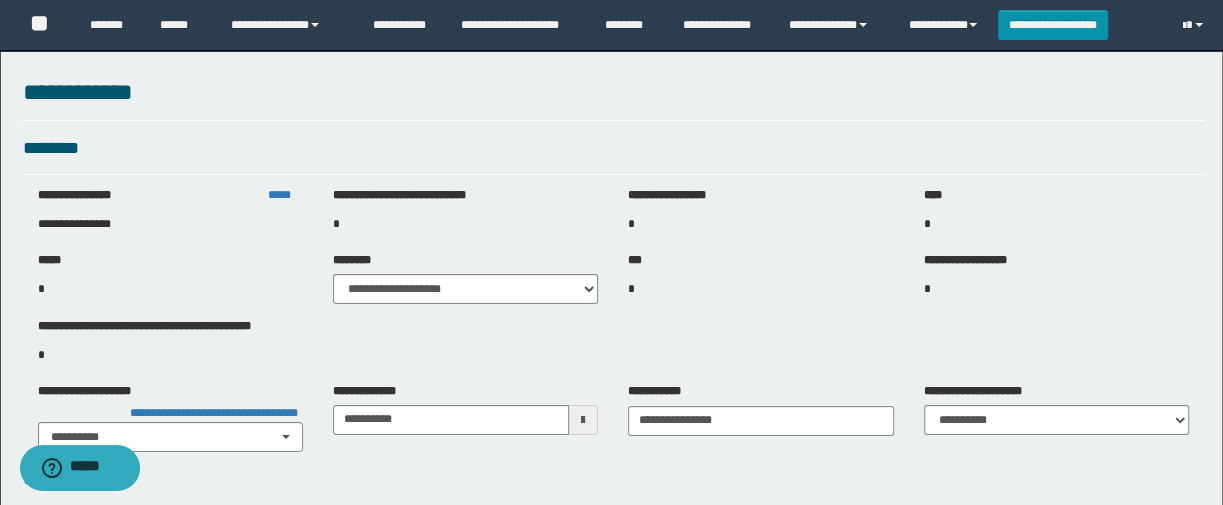 select on "*" 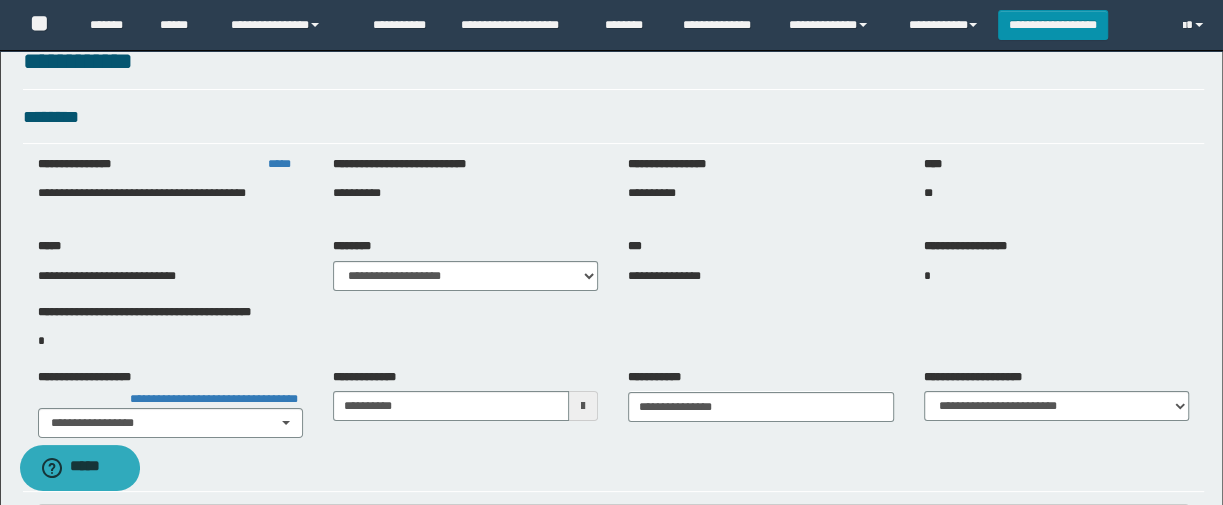 scroll, scrollTop: 0, scrollLeft: 0, axis: both 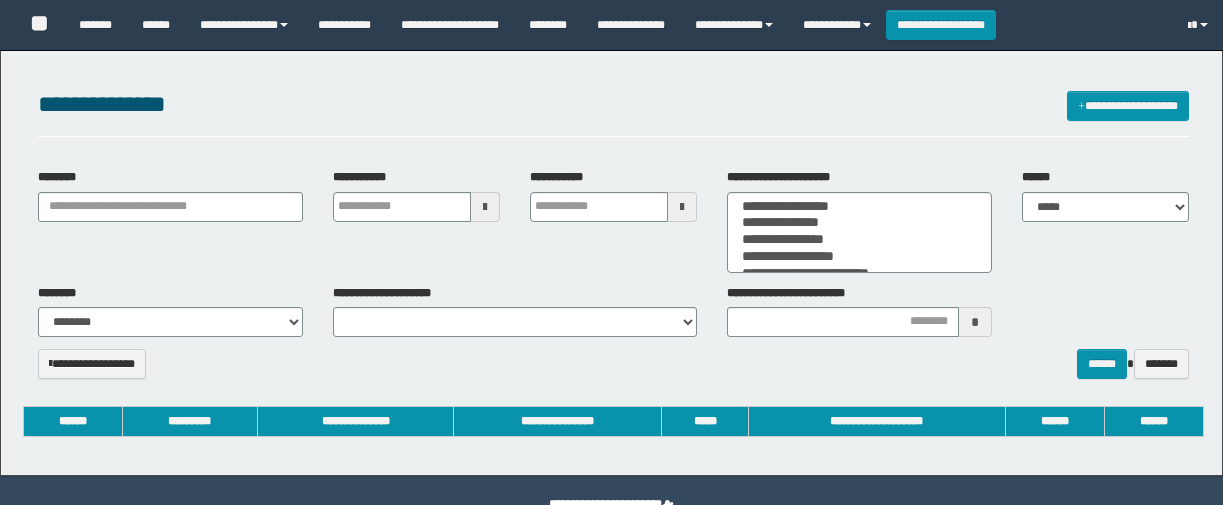 select 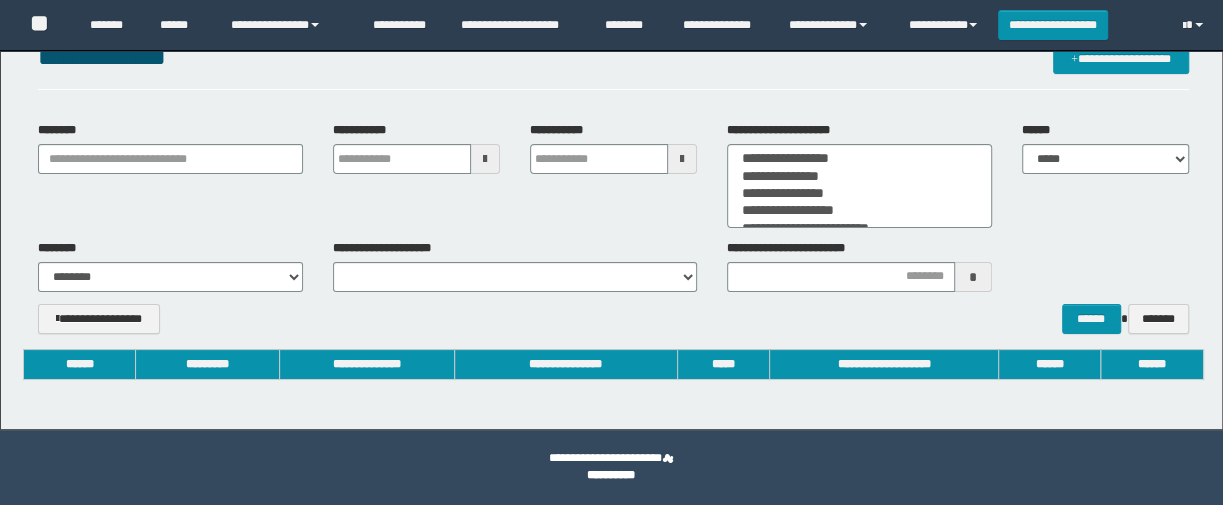 scroll, scrollTop: 0, scrollLeft: 0, axis: both 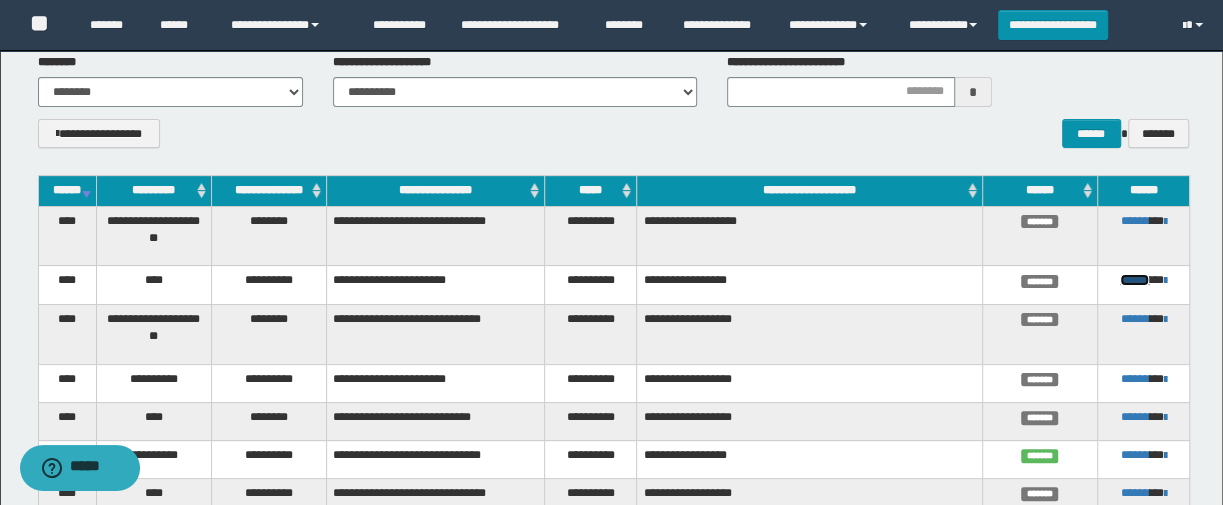 click on "******" at bounding box center [1134, 280] 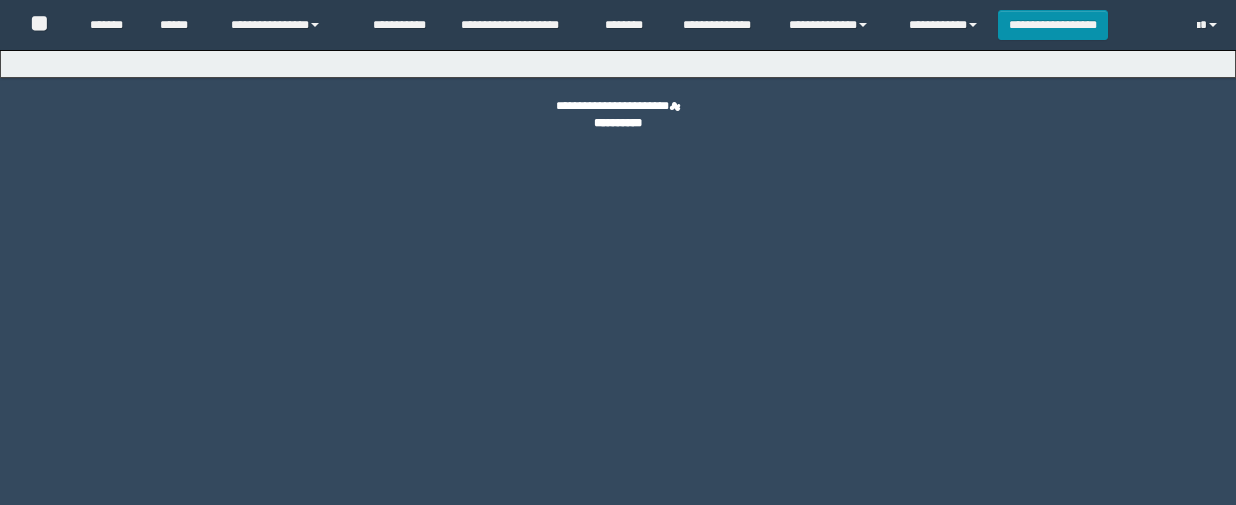 scroll, scrollTop: 0, scrollLeft: 0, axis: both 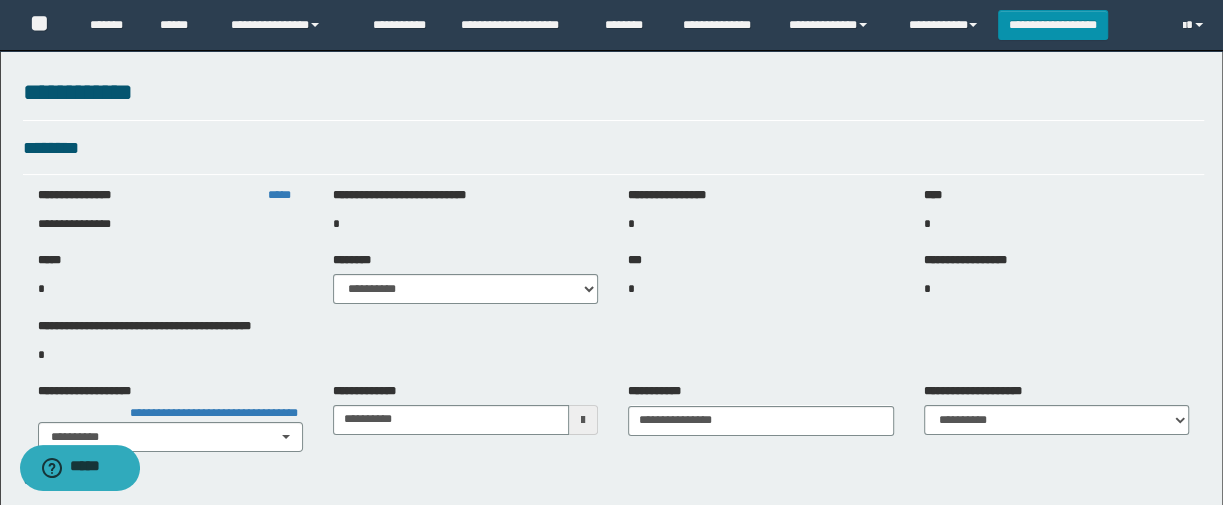 select on "***" 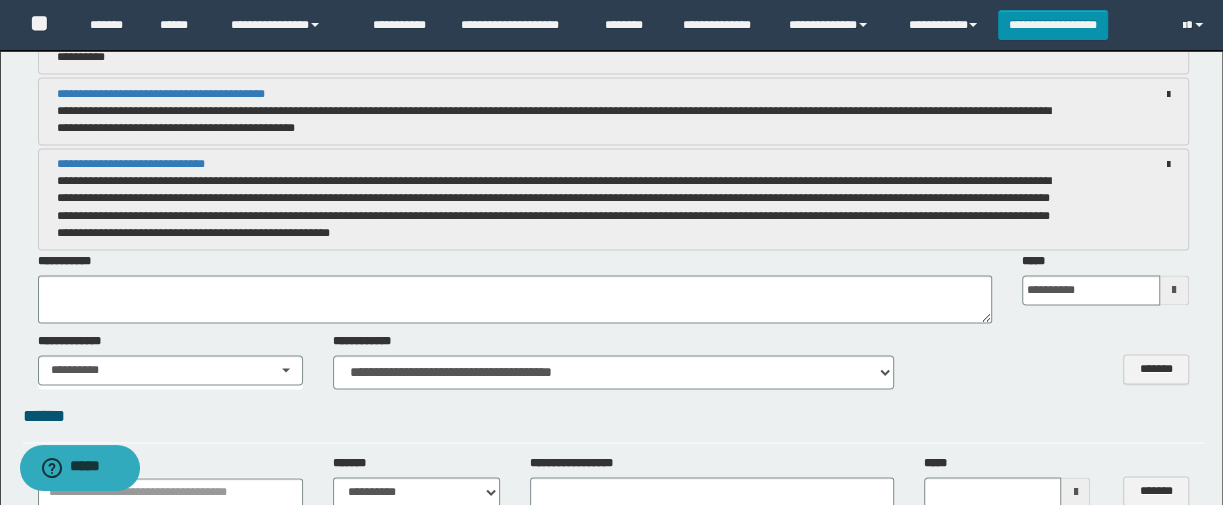 scroll, scrollTop: 1727, scrollLeft: 0, axis: vertical 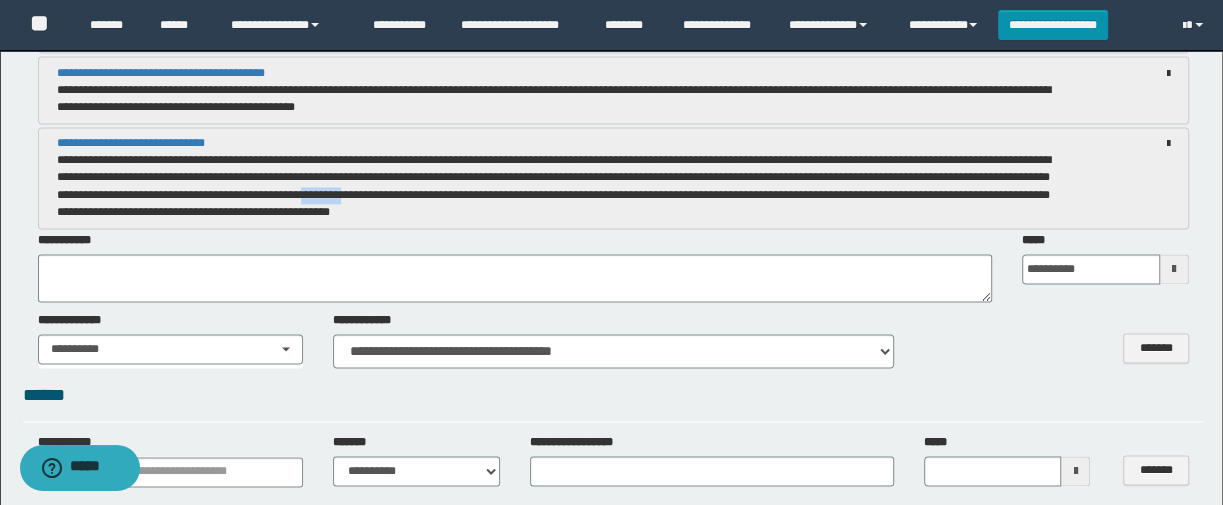 drag, startPoint x: 458, startPoint y: 194, endPoint x: 497, endPoint y: 194, distance: 39 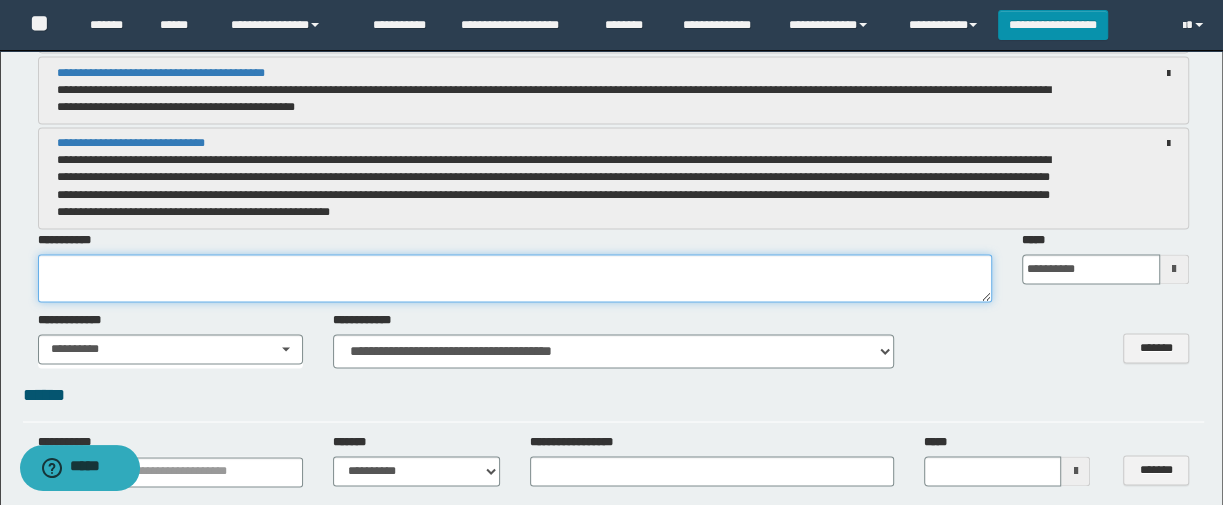 click at bounding box center [515, 278] 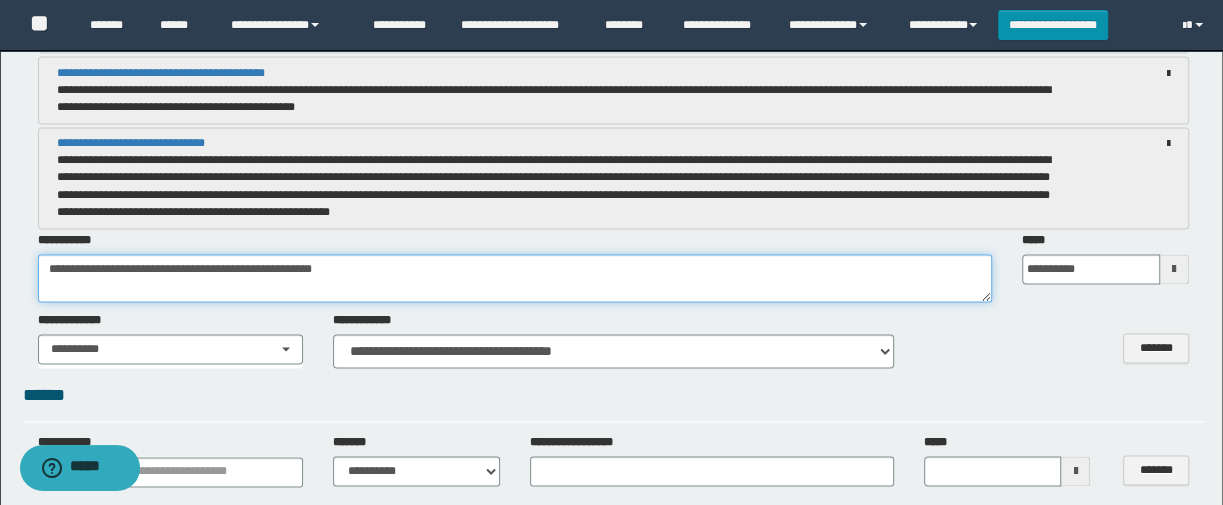 click on "**********" at bounding box center (515, 278) 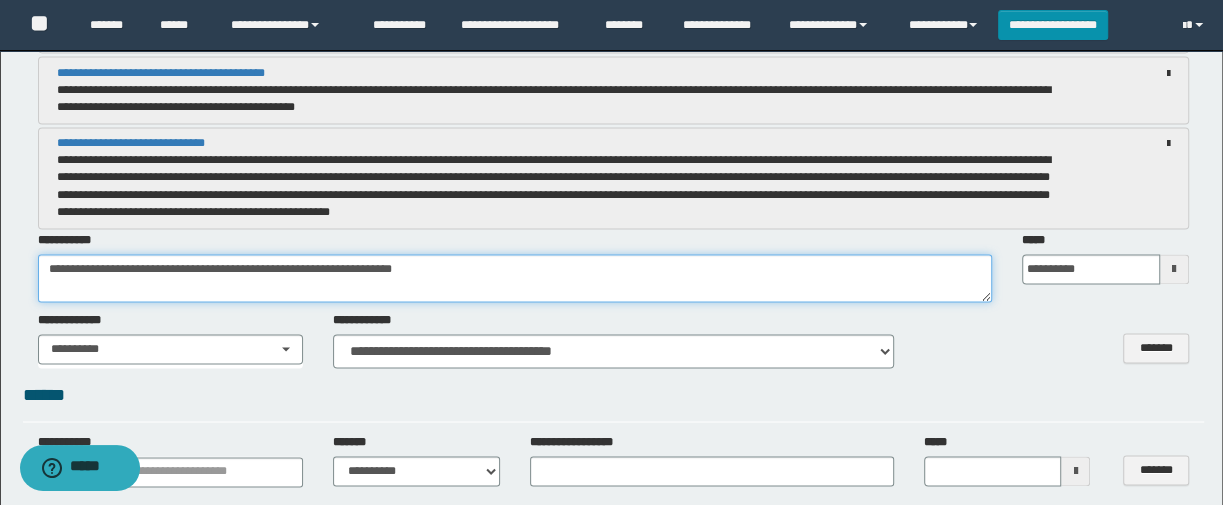 click on "**********" at bounding box center [515, 278] 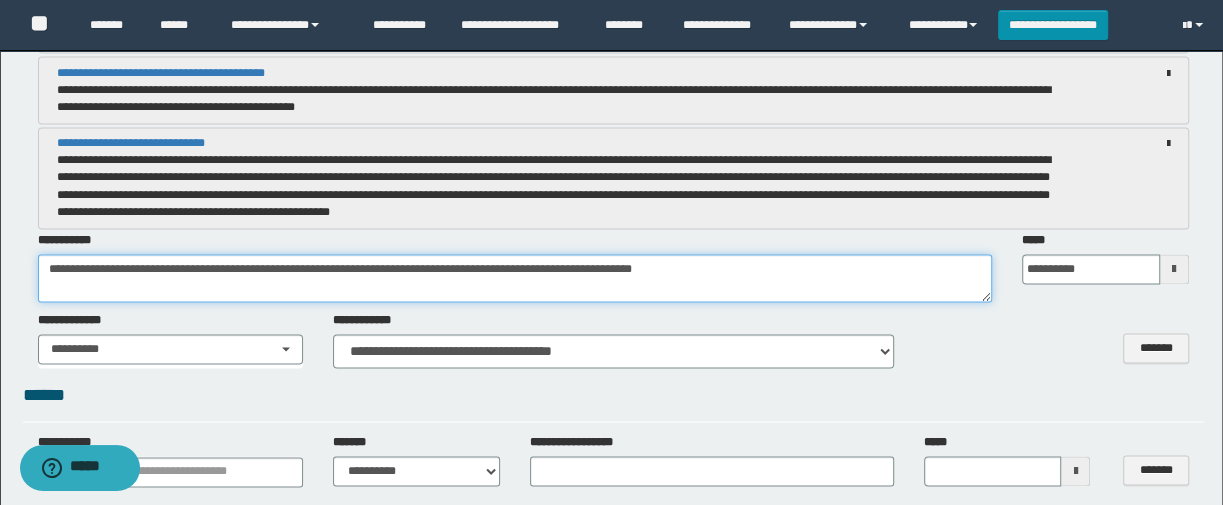click on "**********" at bounding box center [515, 278] 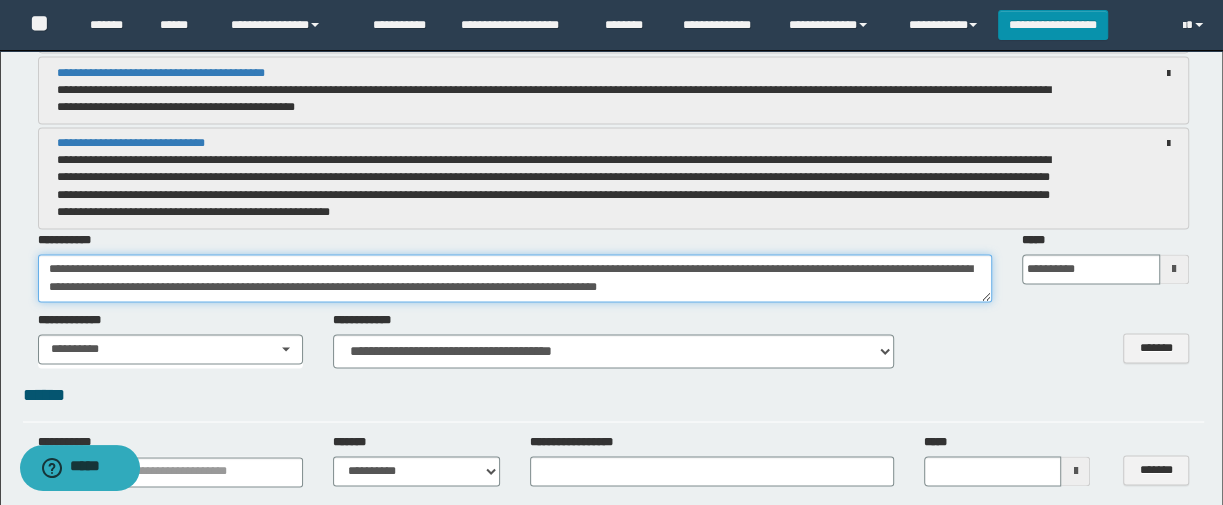 click on "**********" at bounding box center (515, 278) 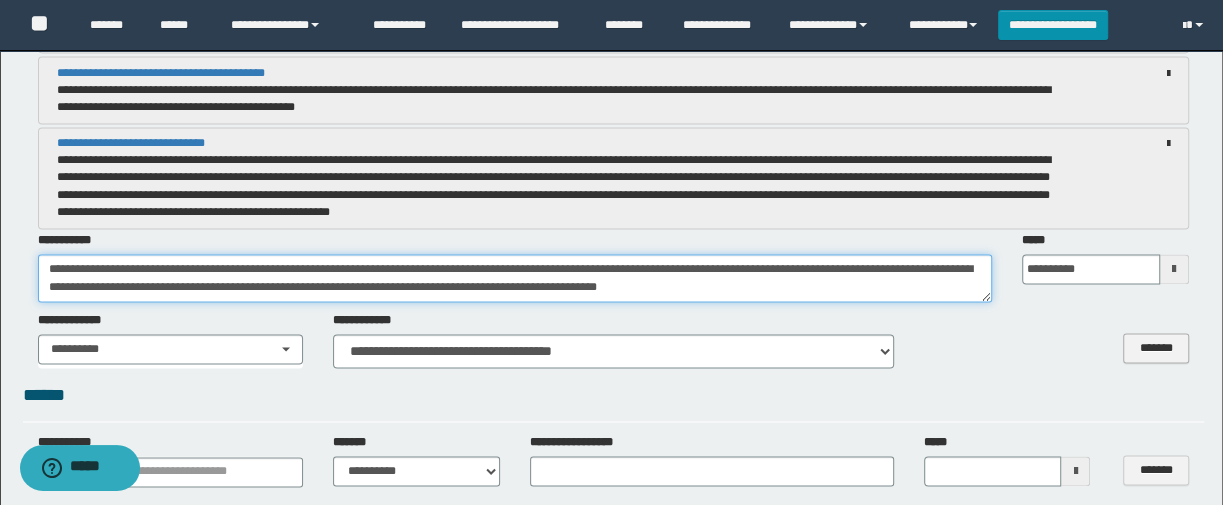 type on "**********" 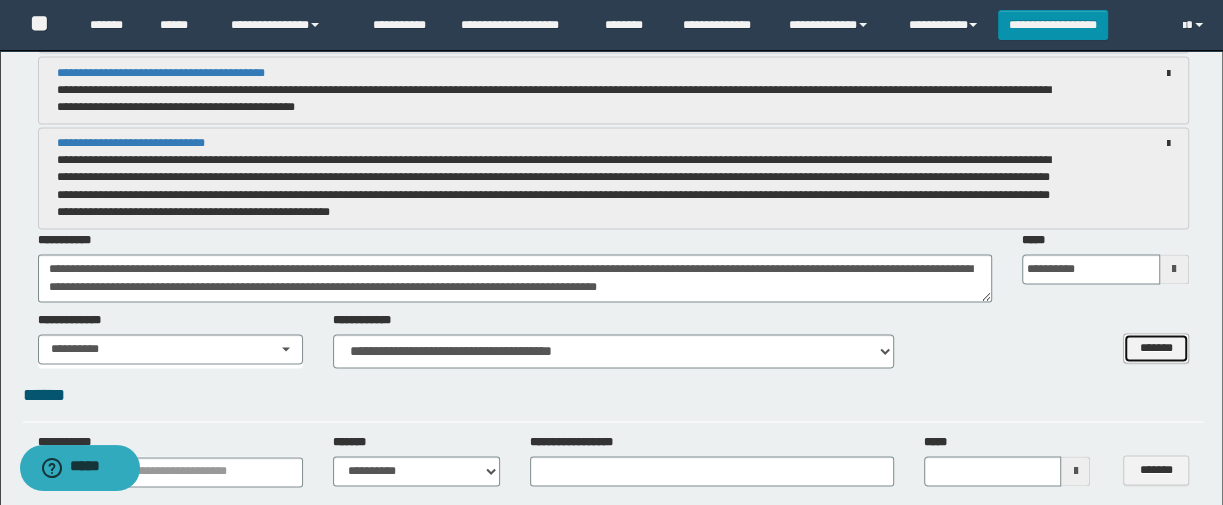 click on "*******" at bounding box center [1156, 348] 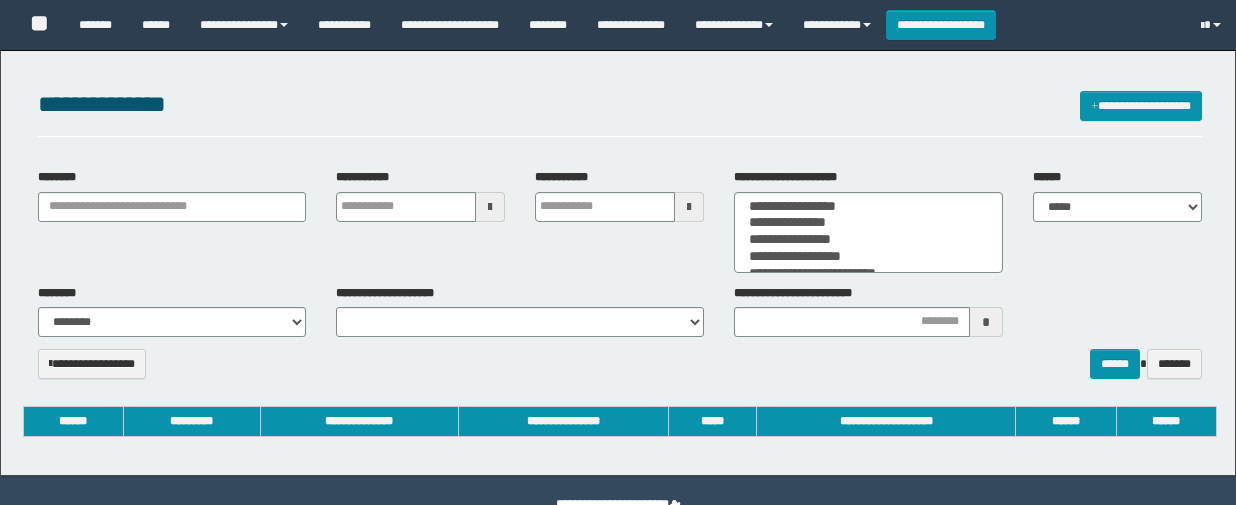 select 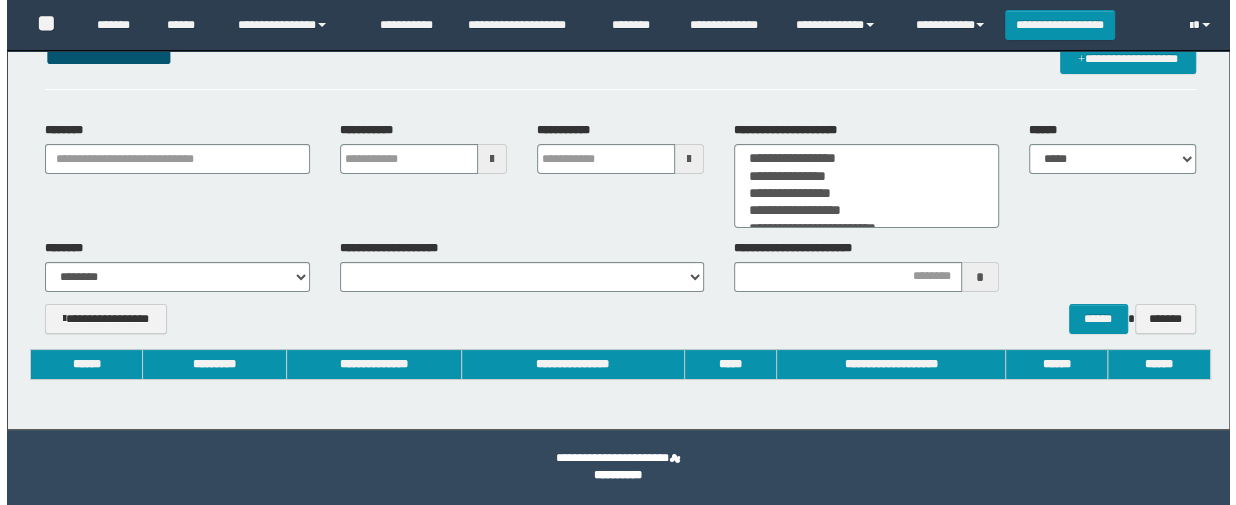 scroll, scrollTop: 0, scrollLeft: 0, axis: both 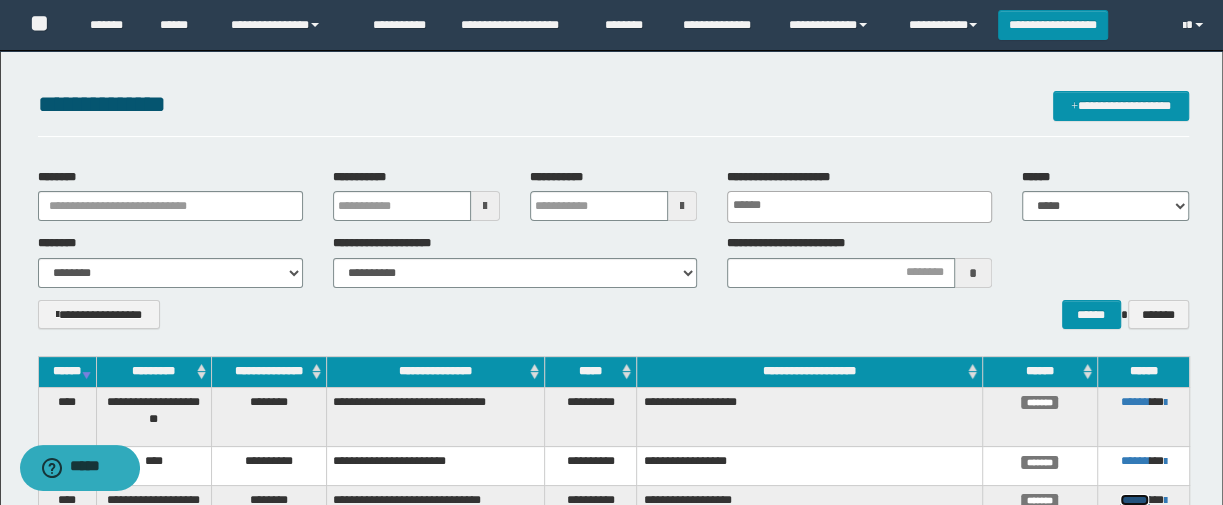 click on "******" at bounding box center [1134, 500] 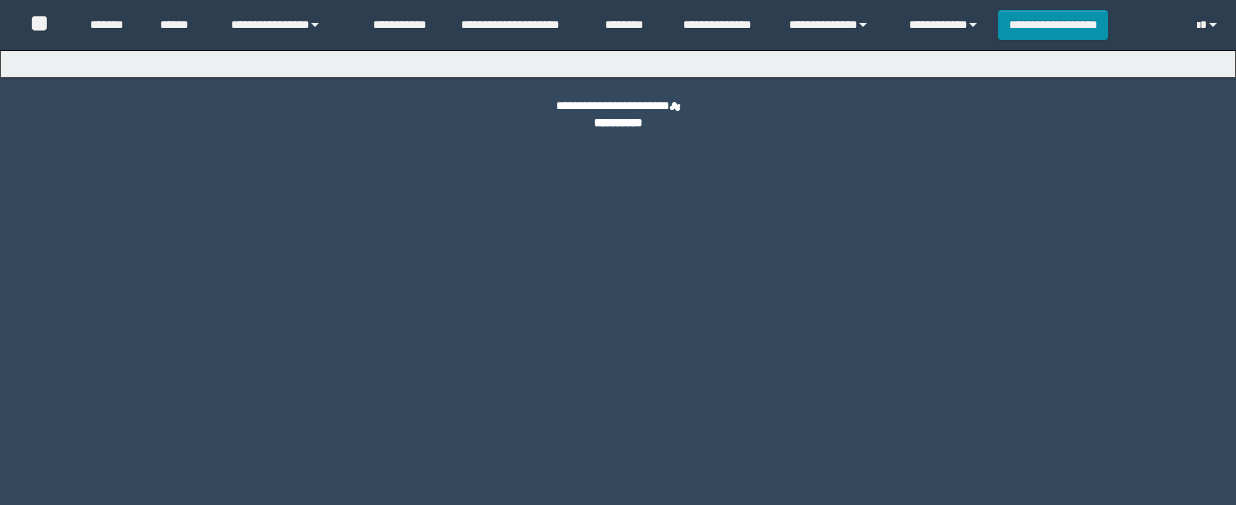 scroll, scrollTop: 0, scrollLeft: 0, axis: both 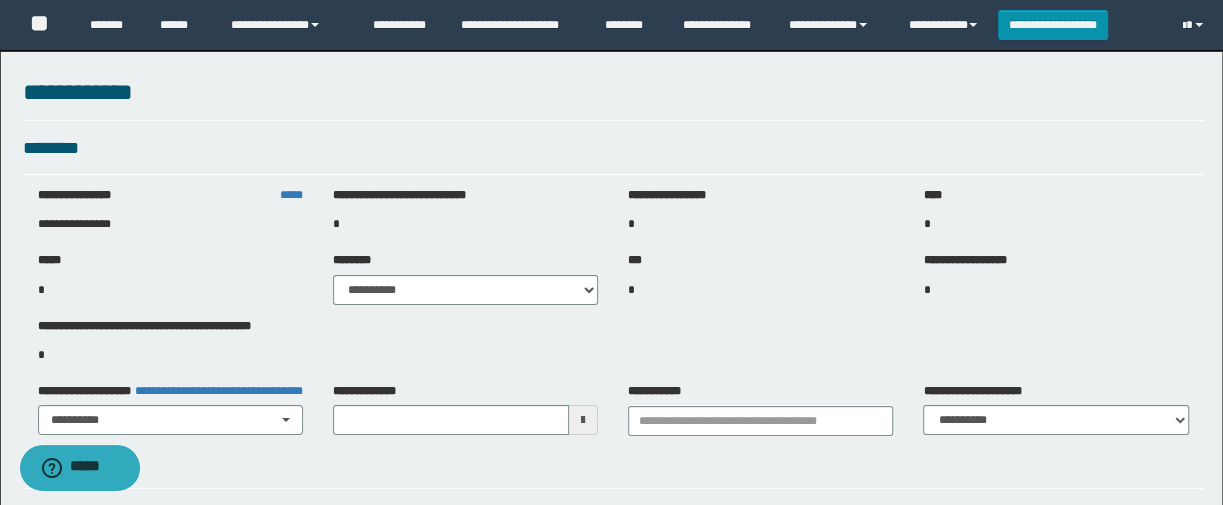 type on "**********" 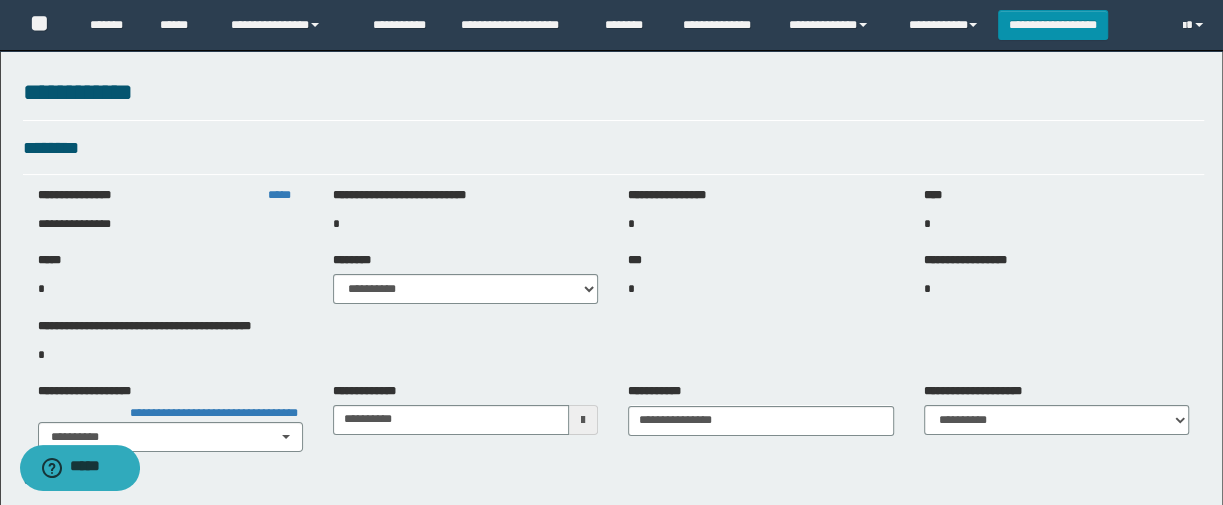 select on "***" 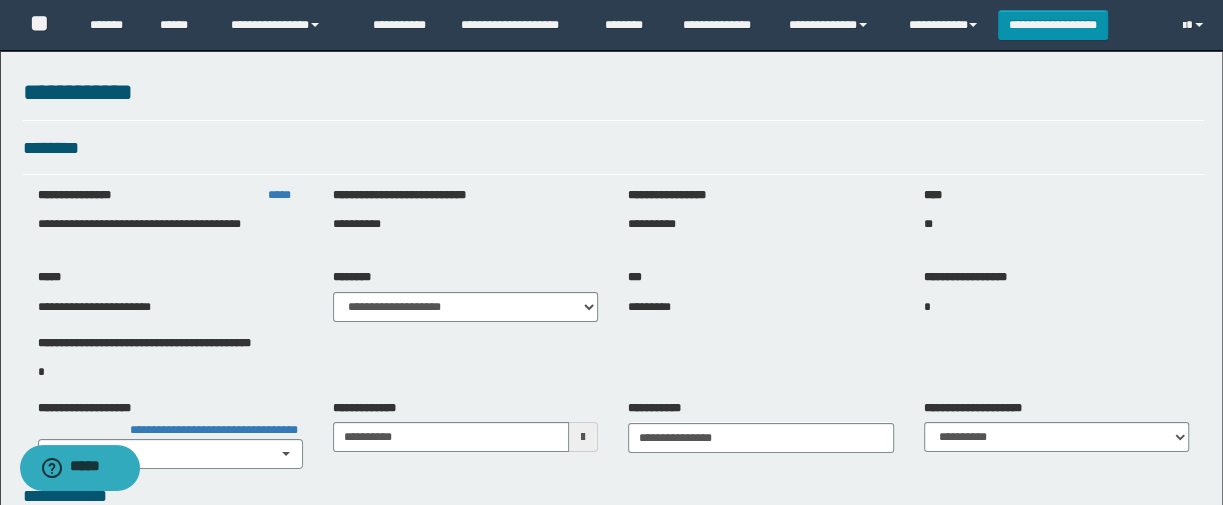 select on "*" 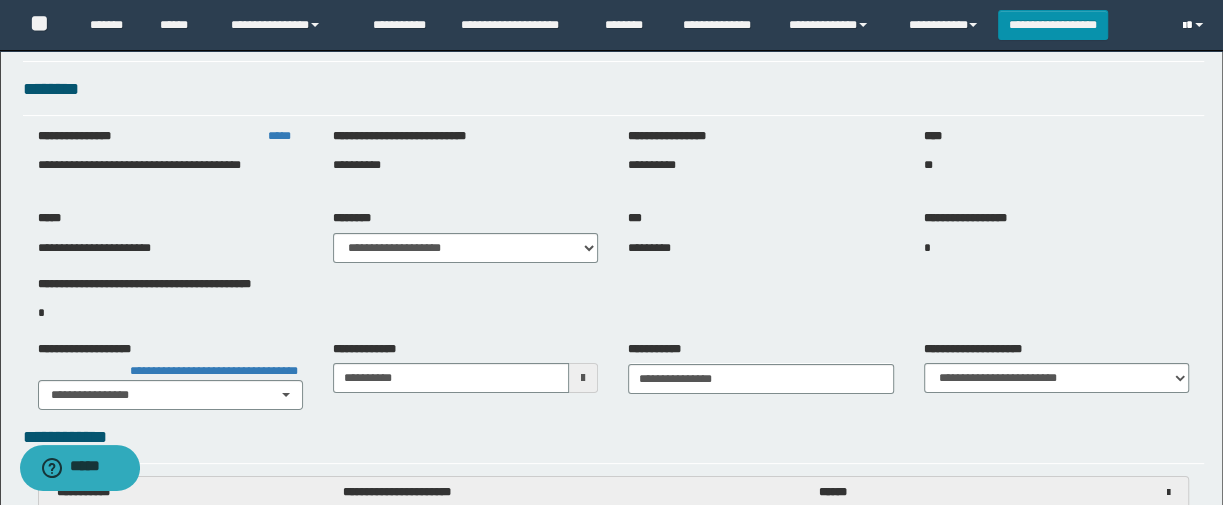 scroll, scrollTop: 90, scrollLeft: 0, axis: vertical 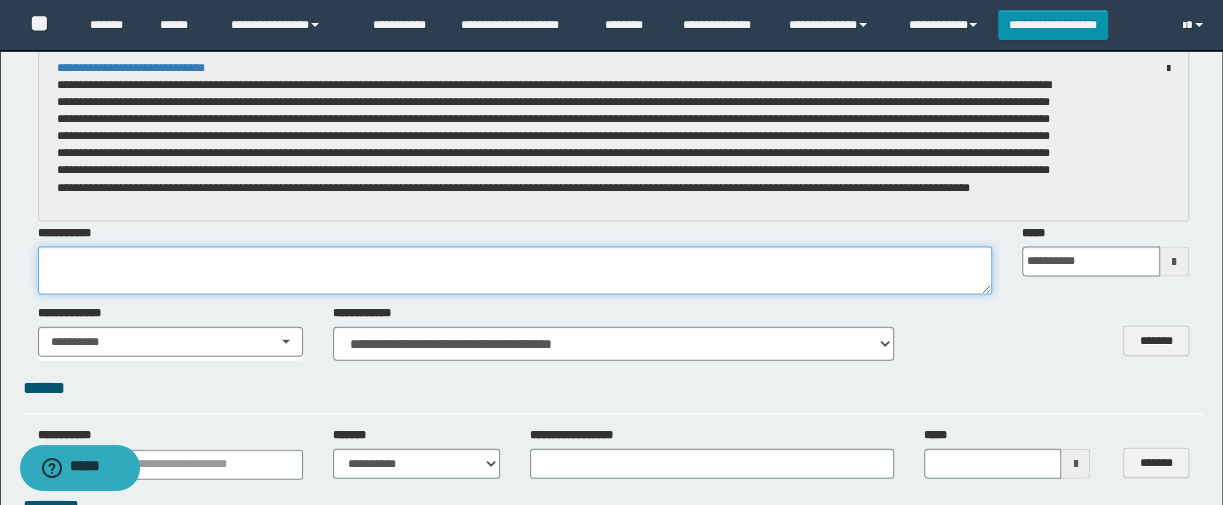 click at bounding box center [515, 271] 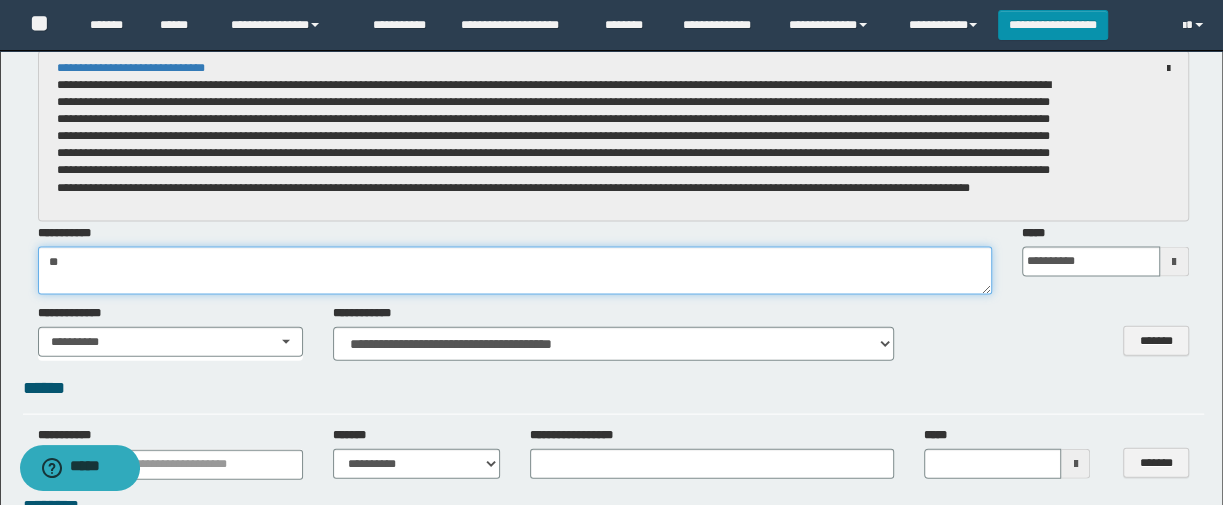 type on "*" 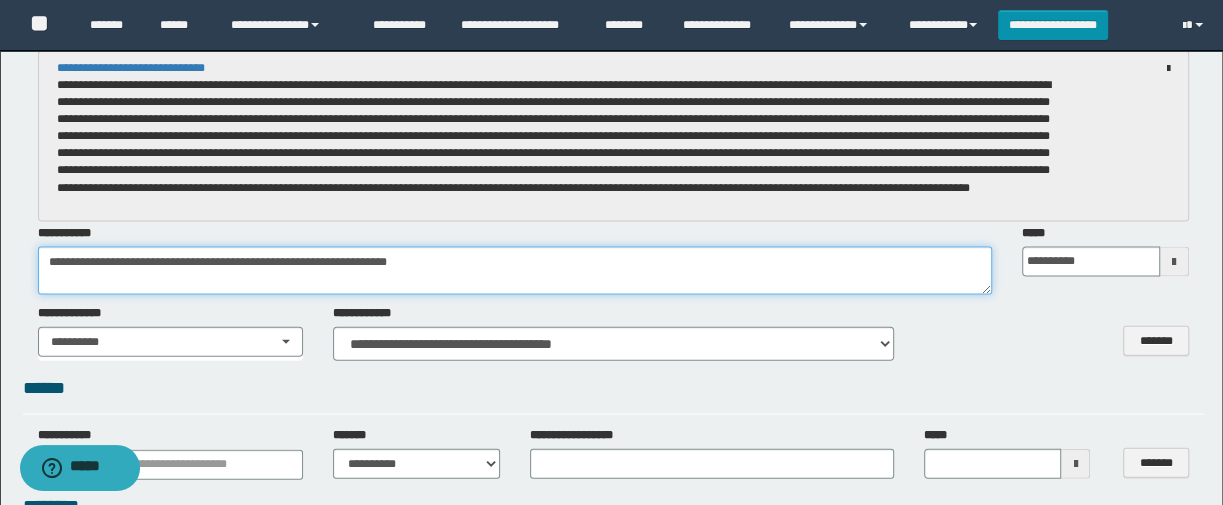 click on "**********" at bounding box center (515, 271) 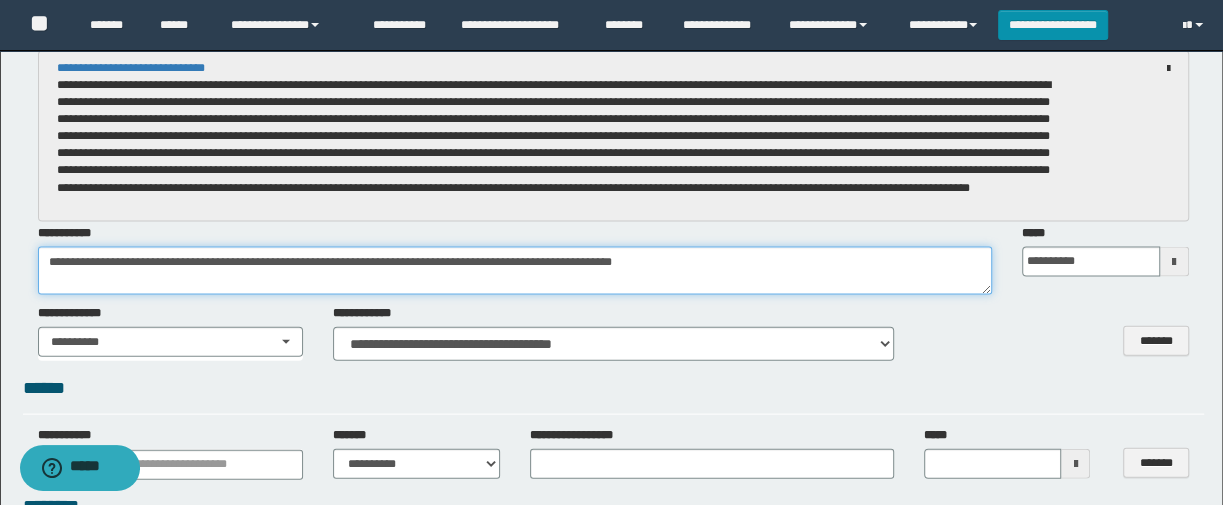 click on "**********" at bounding box center [515, 271] 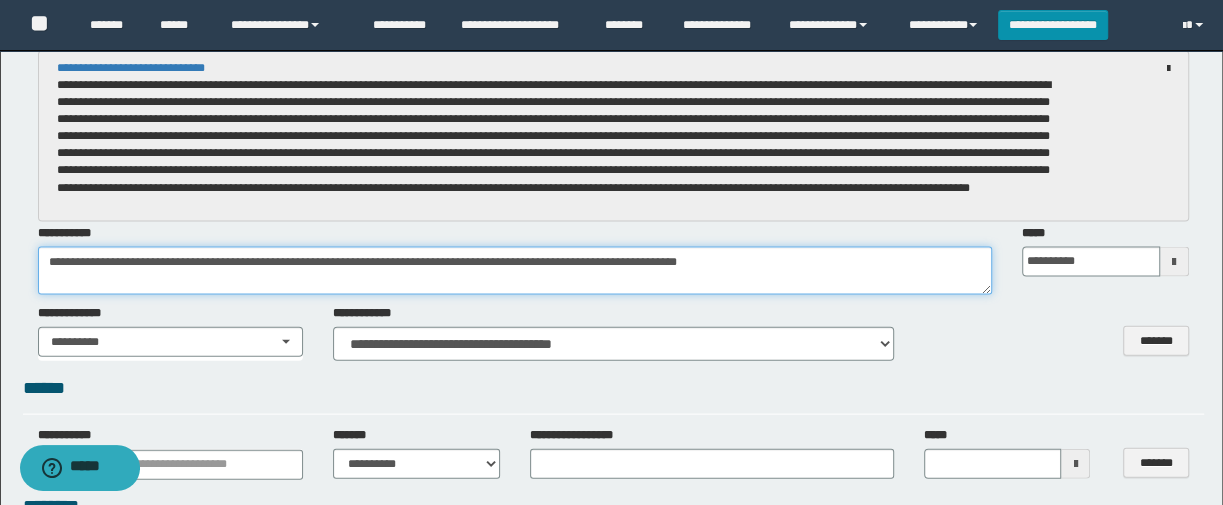 click on "**********" at bounding box center (515, 271) 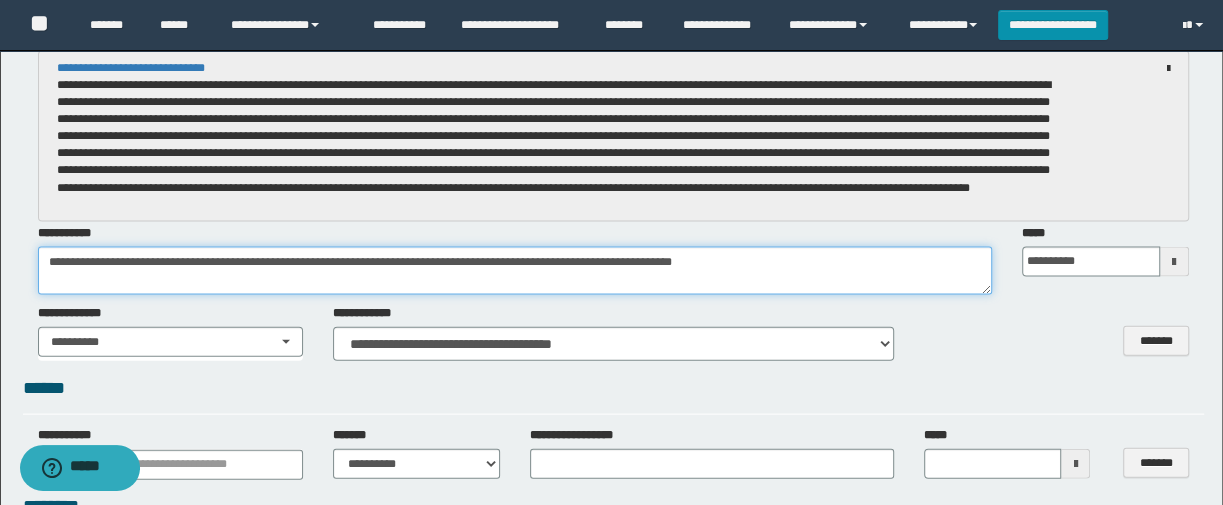 click on "**********" at bounding box center [515, 271] 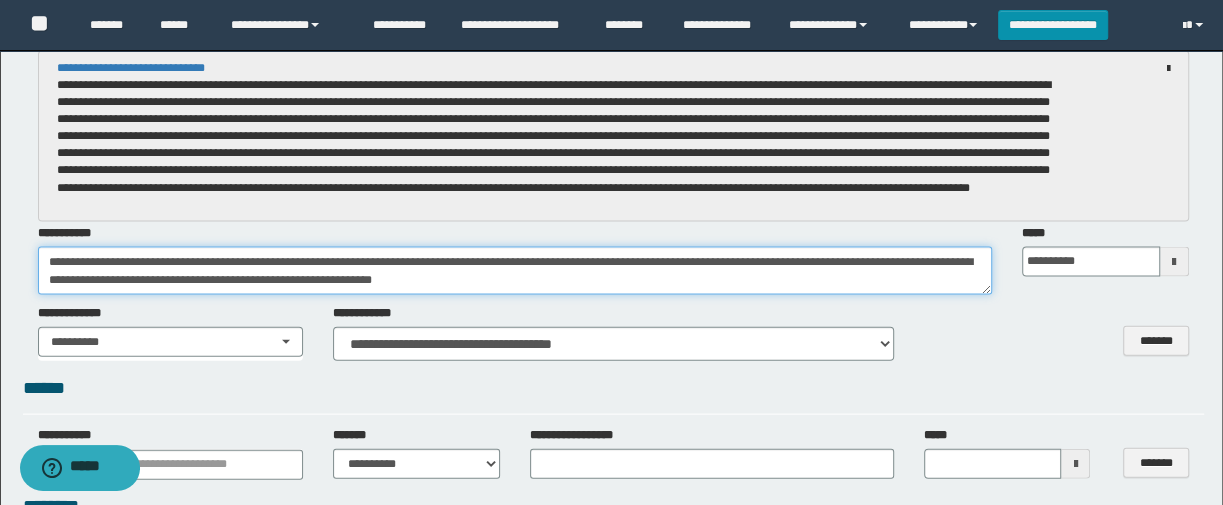 click on "**********" at bounding box center (515, 271) 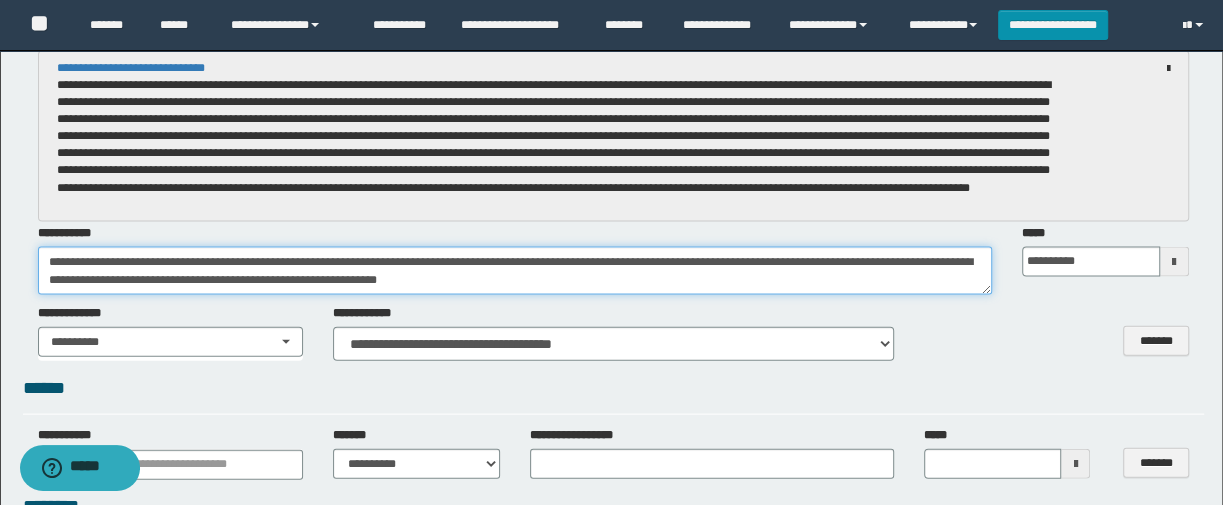 click on "**********" at bounding box center [515, 271] 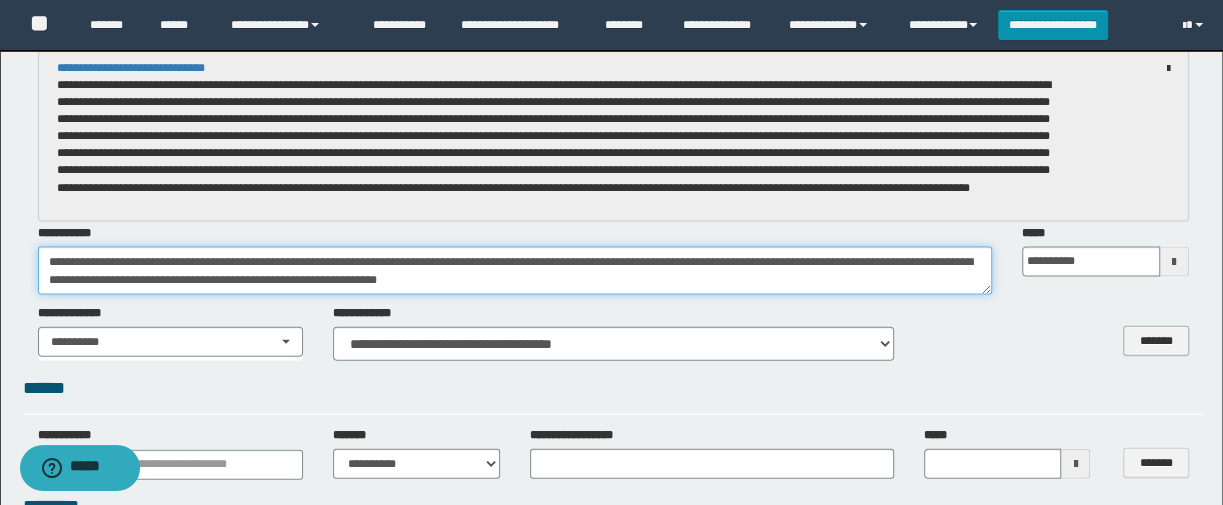 type on "**********" 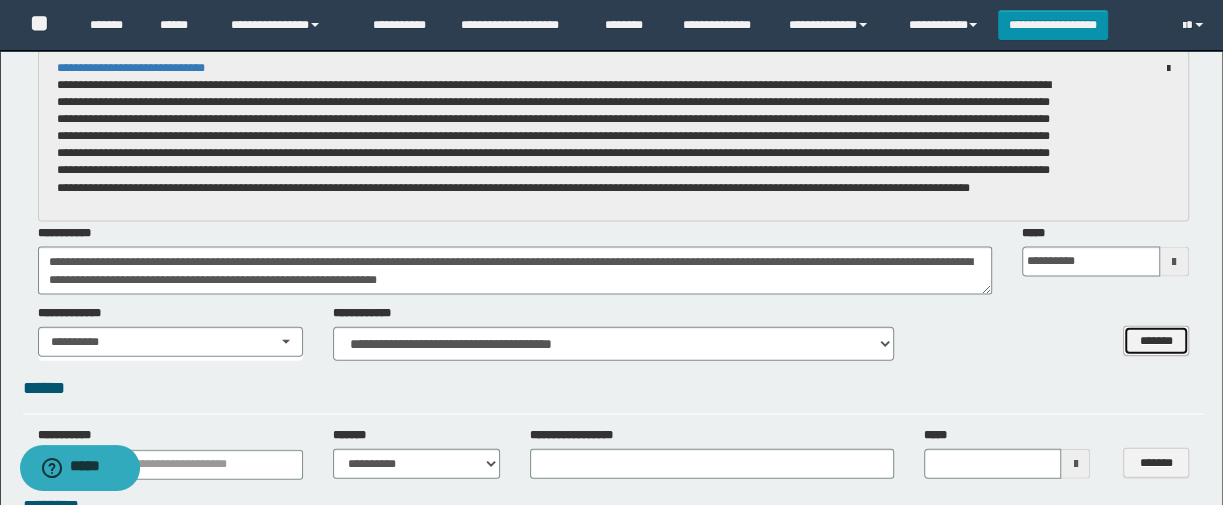 click on "*******" at bounding box center (1156, 341) 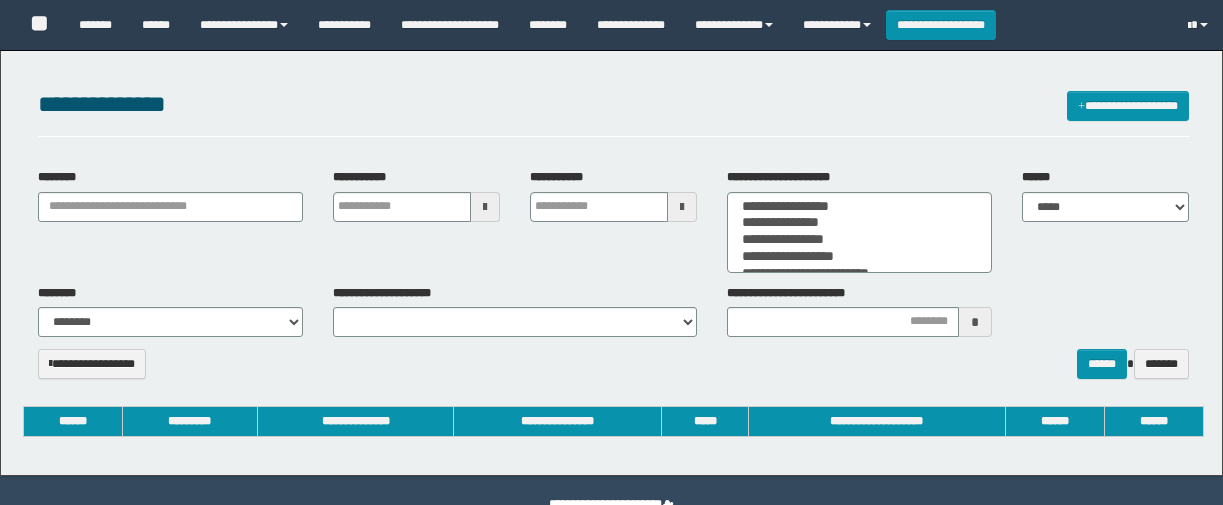 select 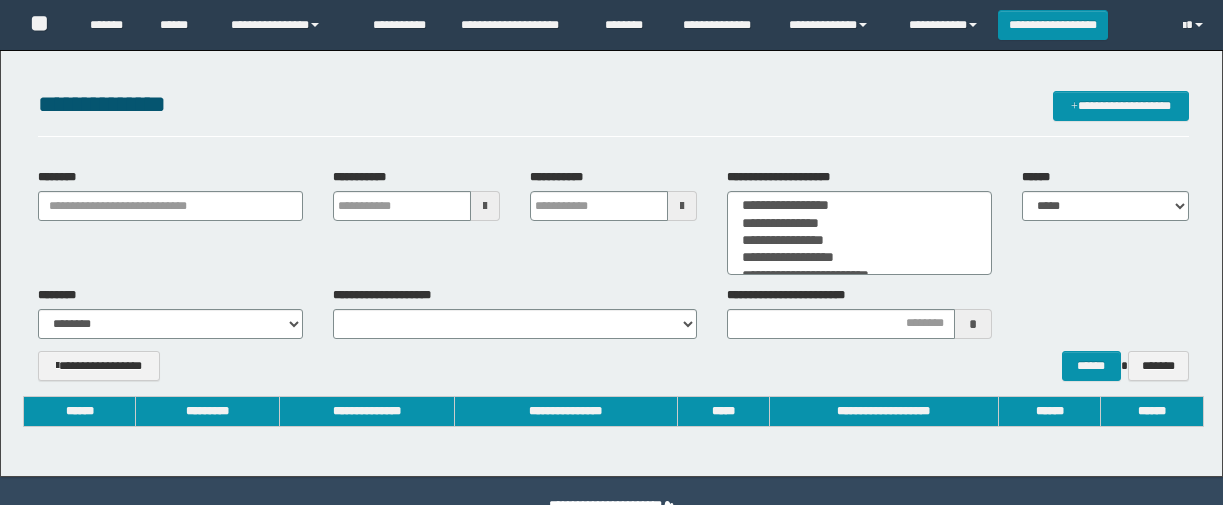 scroll, scrollTop: 0, scrollLeft: 0, axis: both 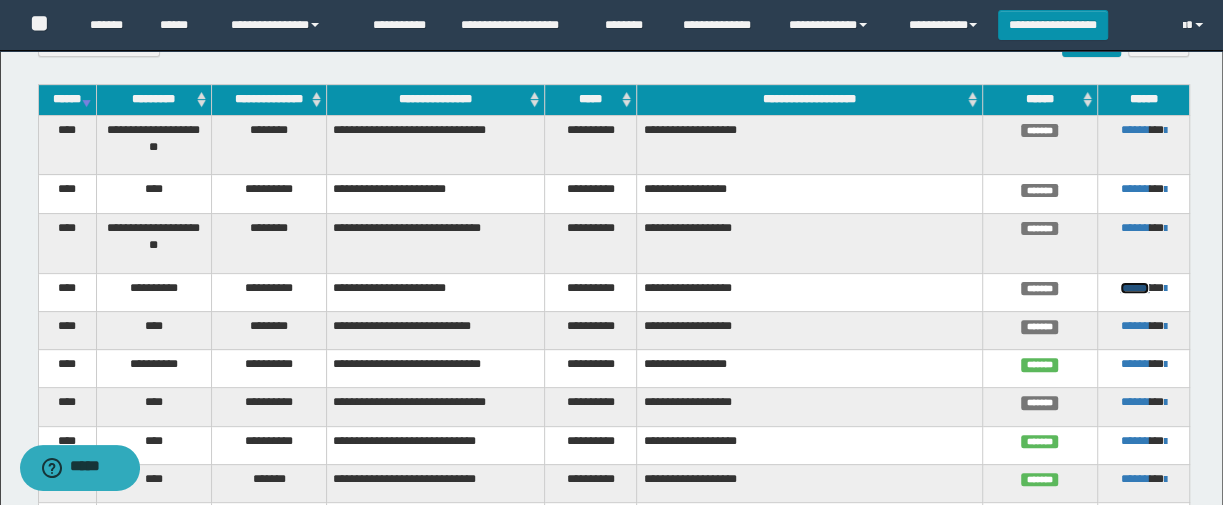 click on "******" at bounding box center [1134, 288] 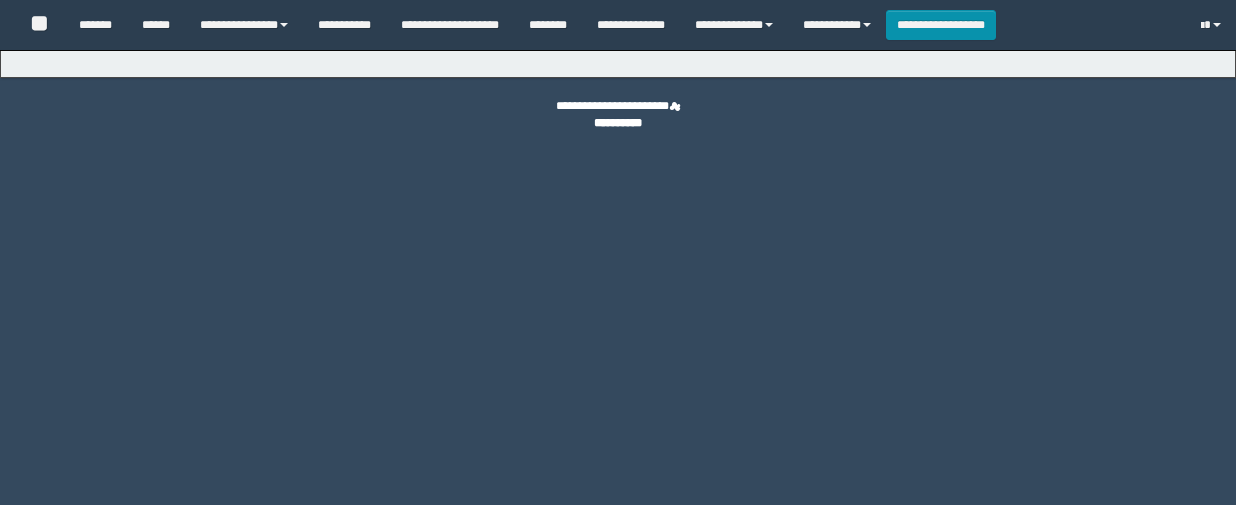 scroll, scrollTop: 0, scrollLeft: 0, axis: both 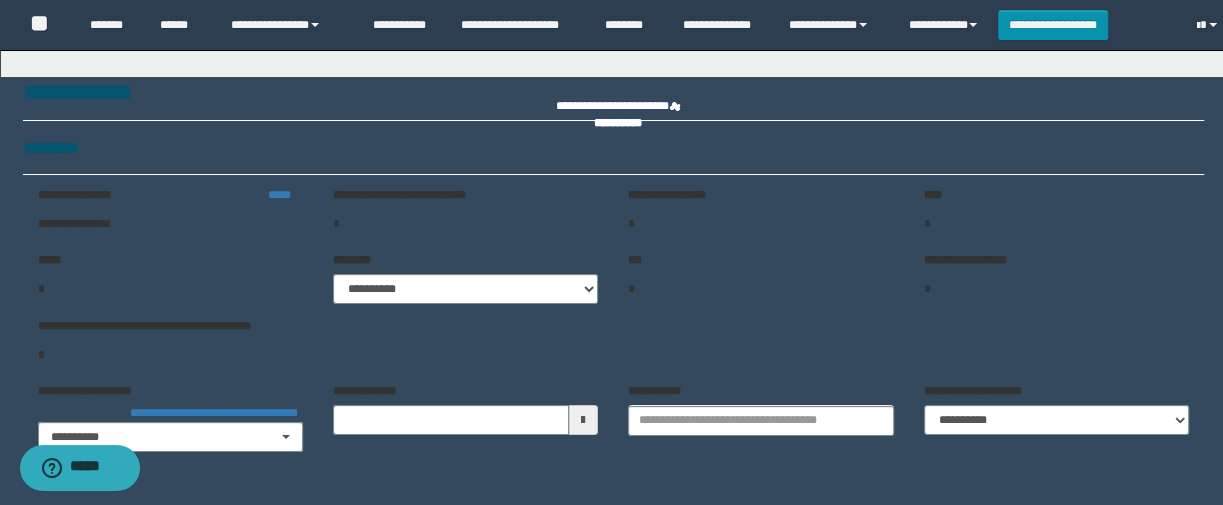 type on "**********" 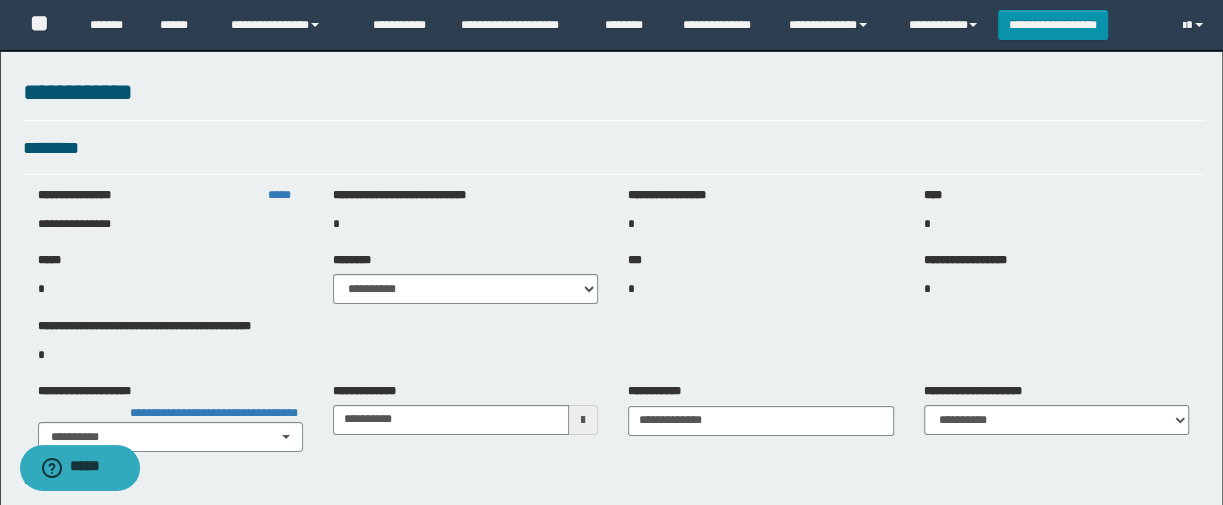 select on "***" 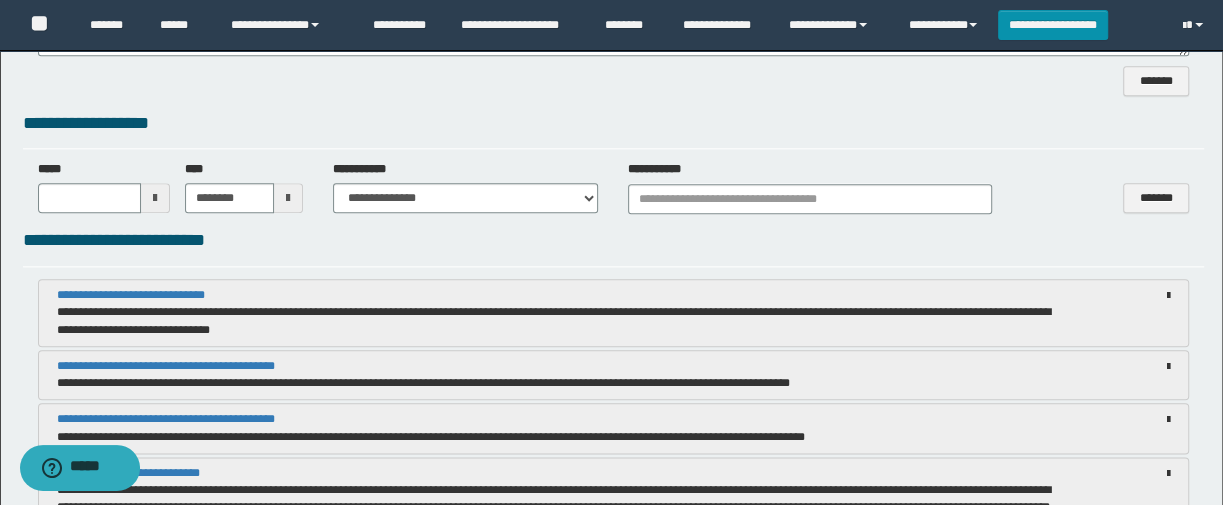 scroll, scrollTop: 1545, scrollLeft: 0, axis: vertical 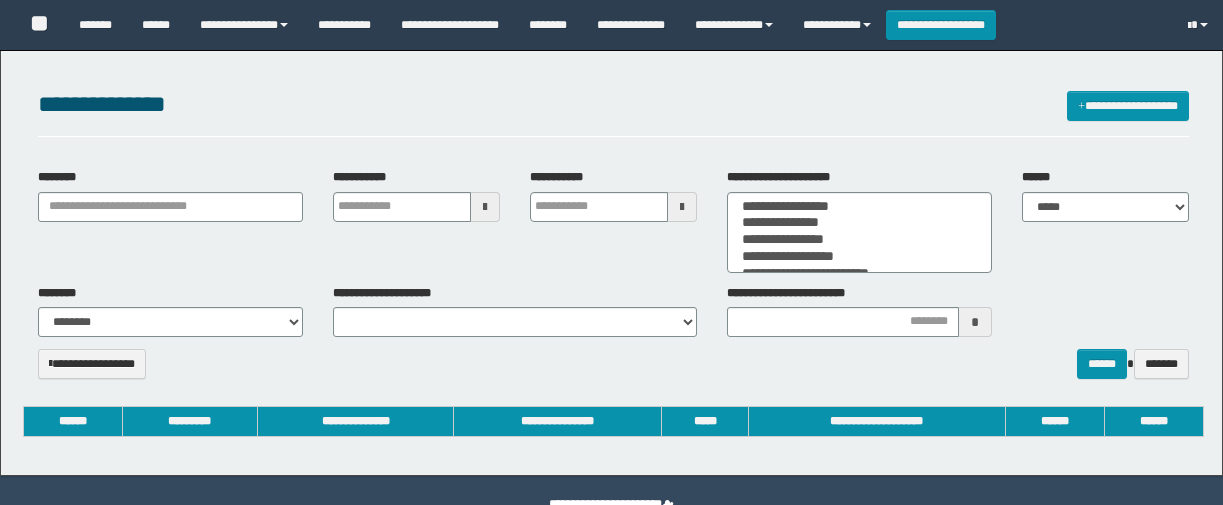select 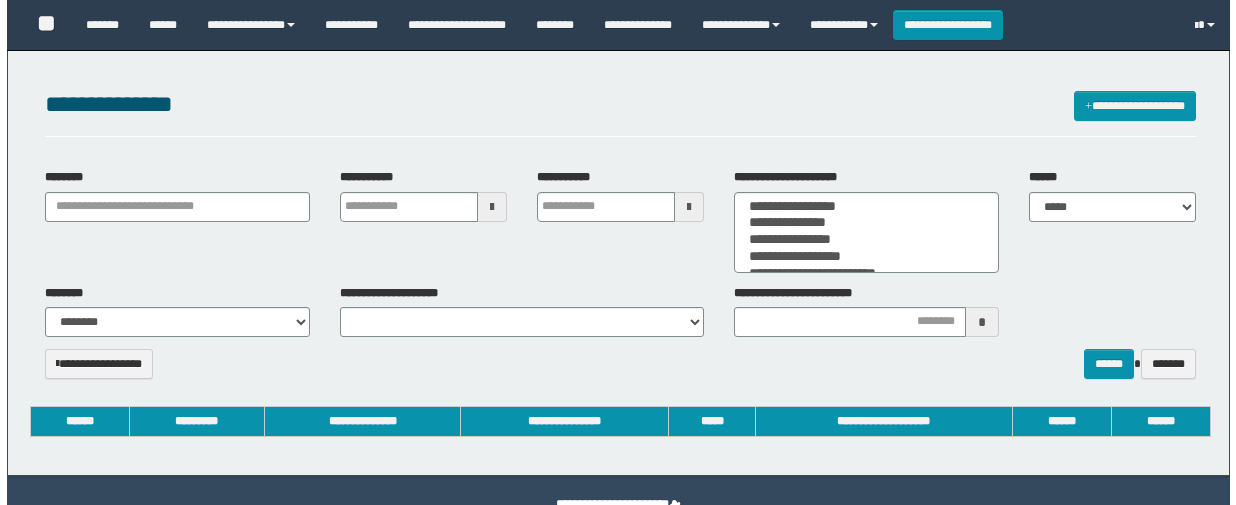 scroll, scrollTop: 0, scrollLeft: 0, axis: both 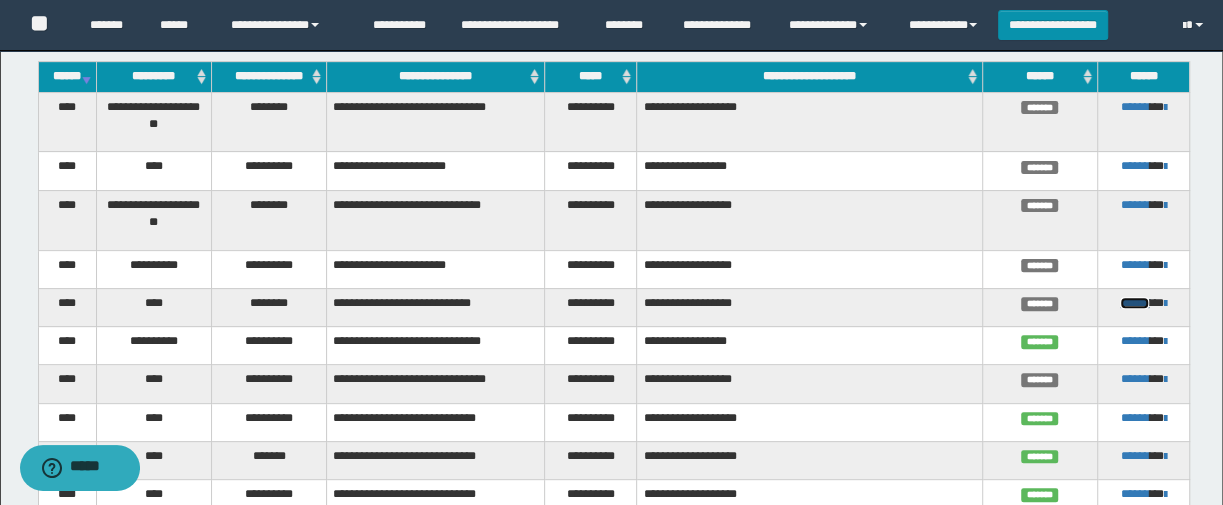 click on "******" at bounding box center (1134, 303) 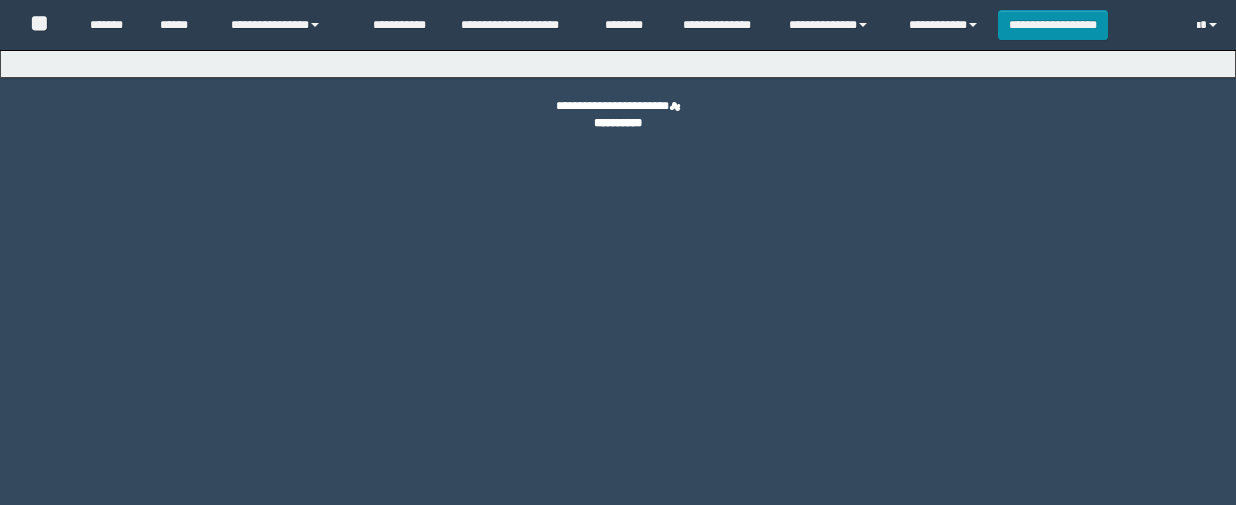 scroll, scrollTop: 0, scrollLeft: 0, axis: both 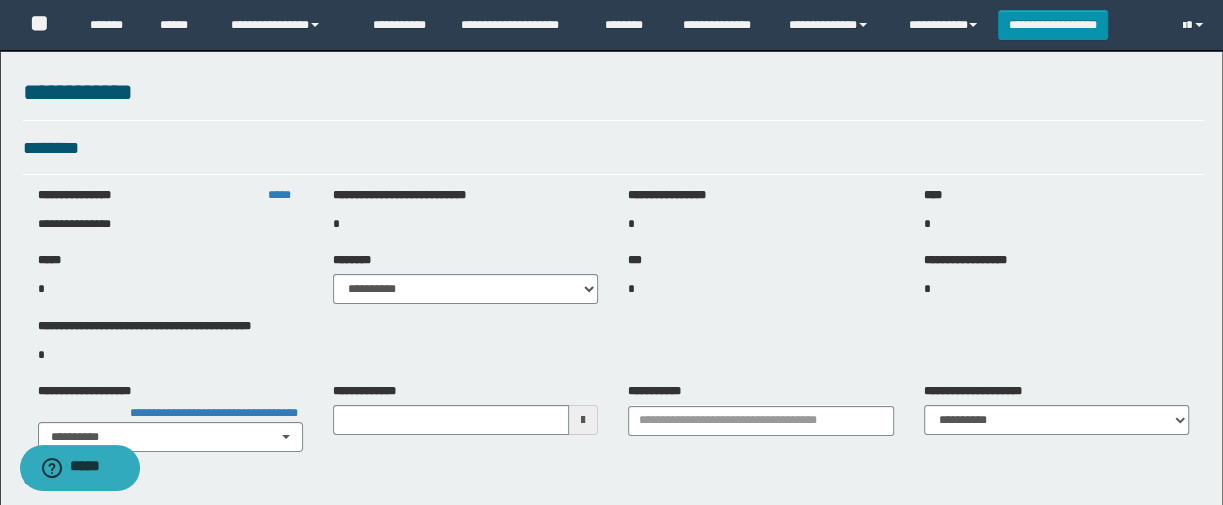 type on "**********" 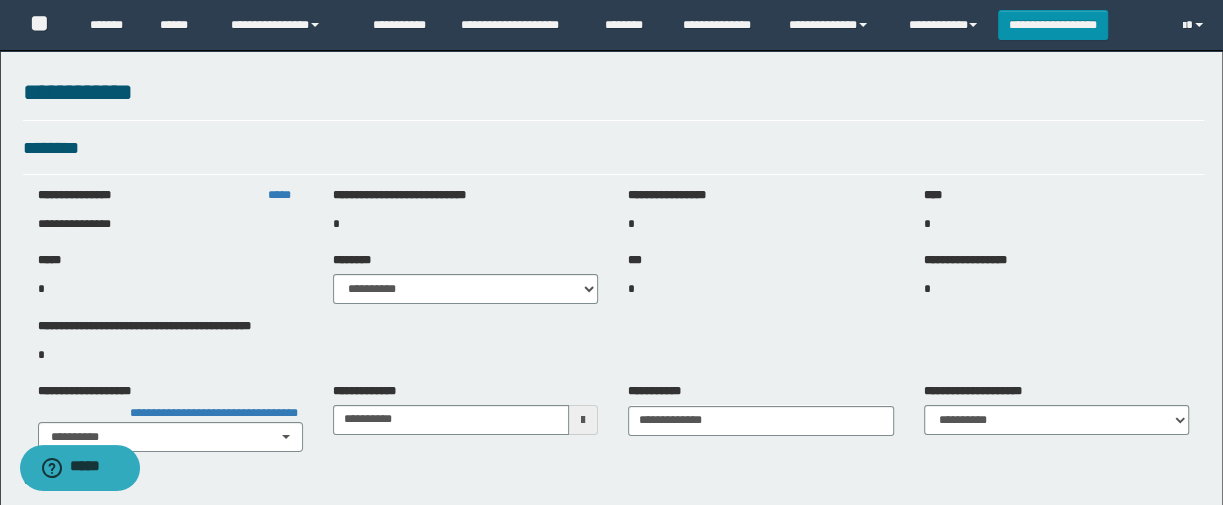 select on "***" 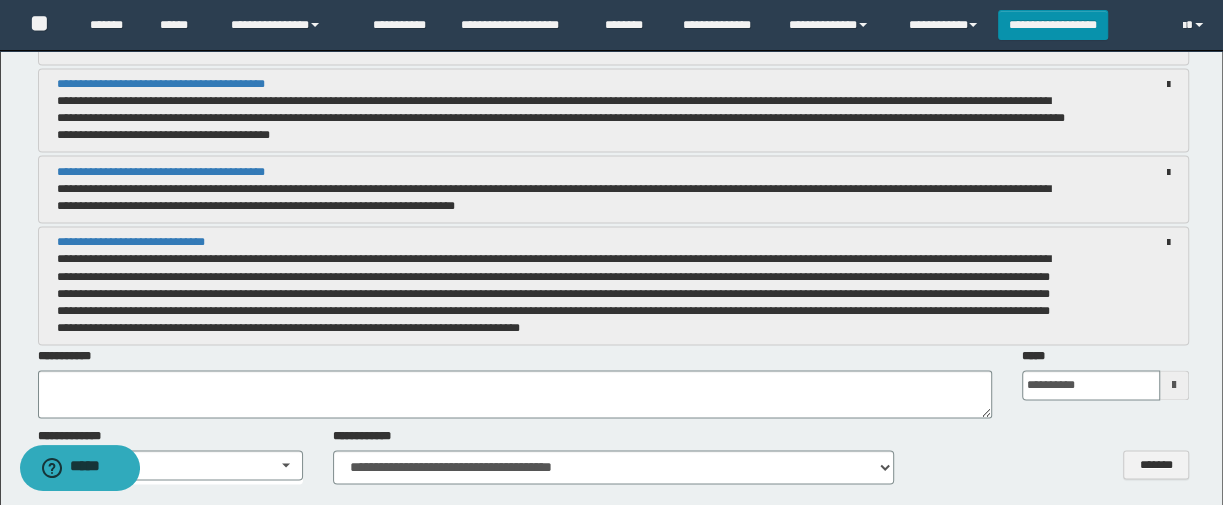 scroll, scrollTop: 1818, scrollLeft: 0, axis: vertical 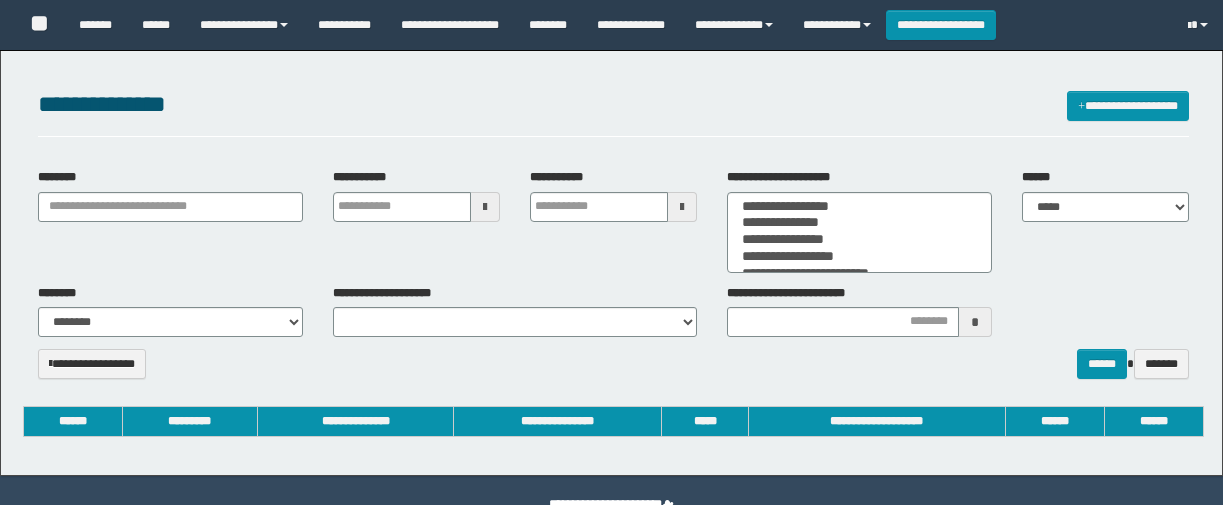 select 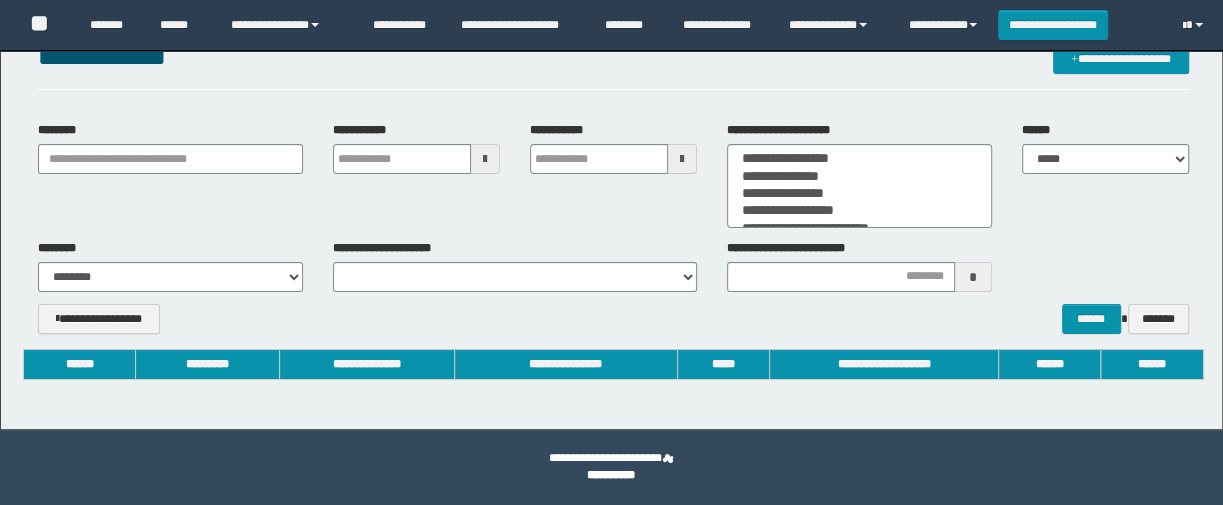 scroll, scrollTop: 0, scrollLeft: 0, axis: both 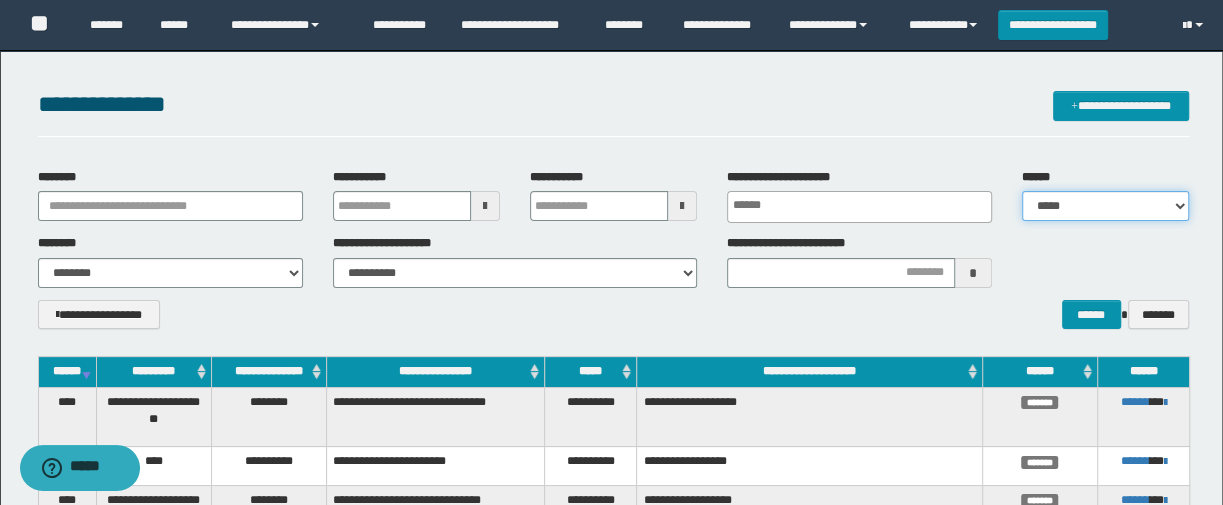 click on "*****
*******
*******
*******
*********" at bounding box center [1105, 206] 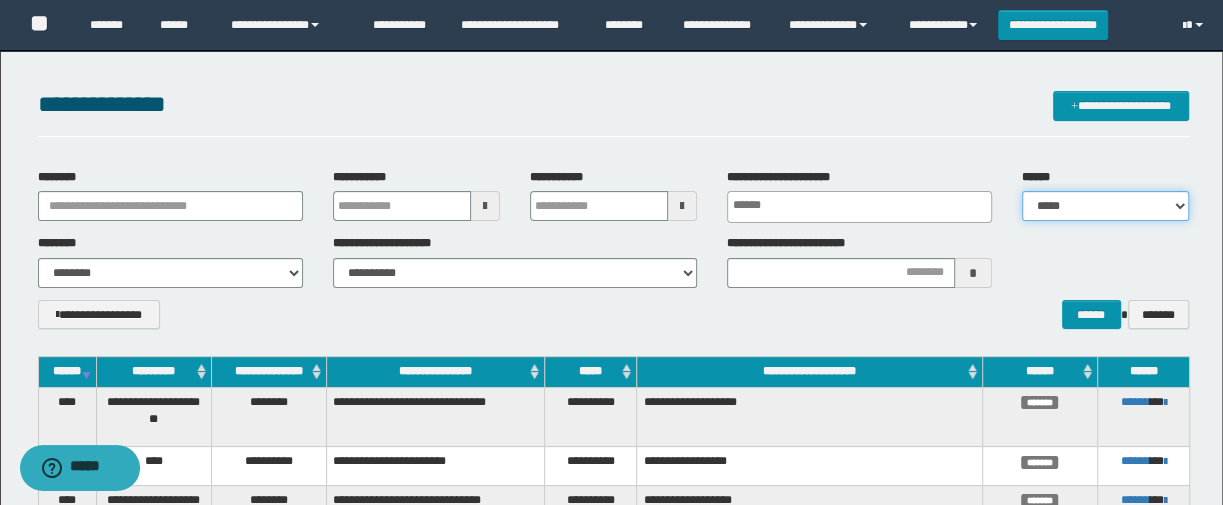 select on "*" 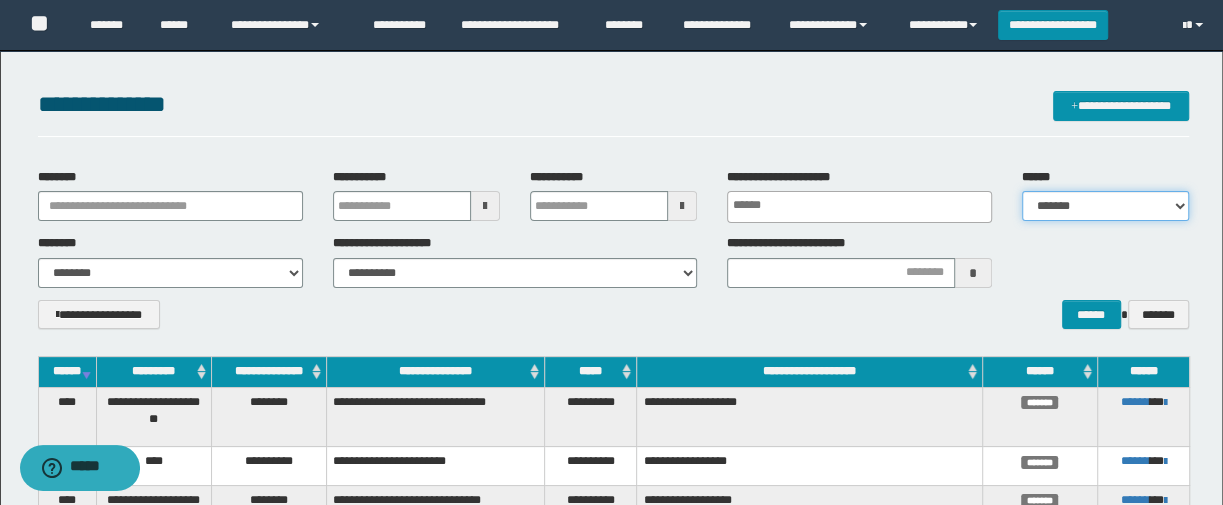 click on "*****
*******
*******
*******
*********" at bounding box center [1105, 206] 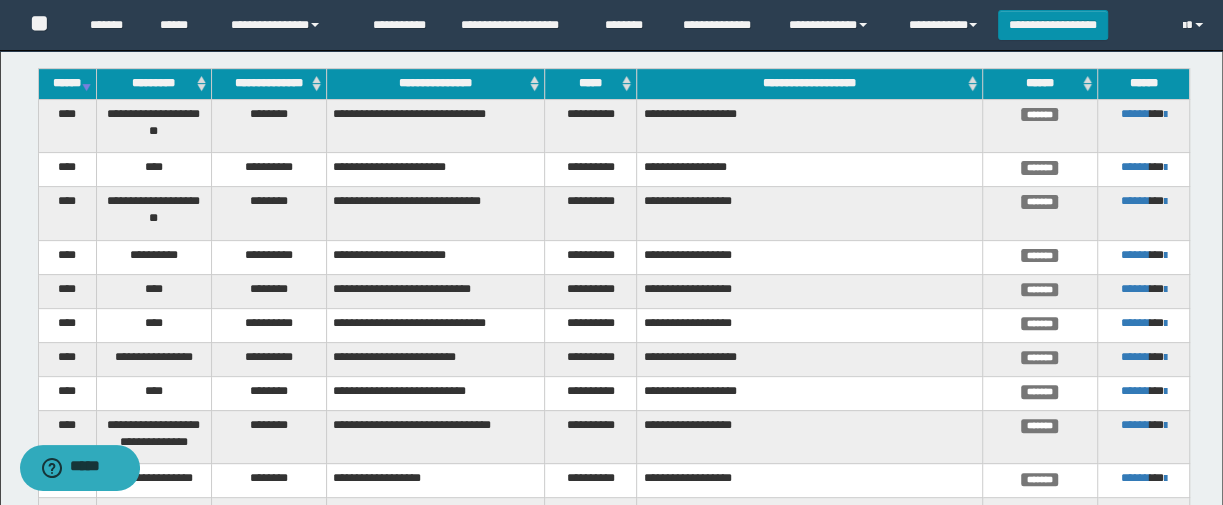 scroll, scrollTop: 363, scrollLeft: 0, axis: vertical 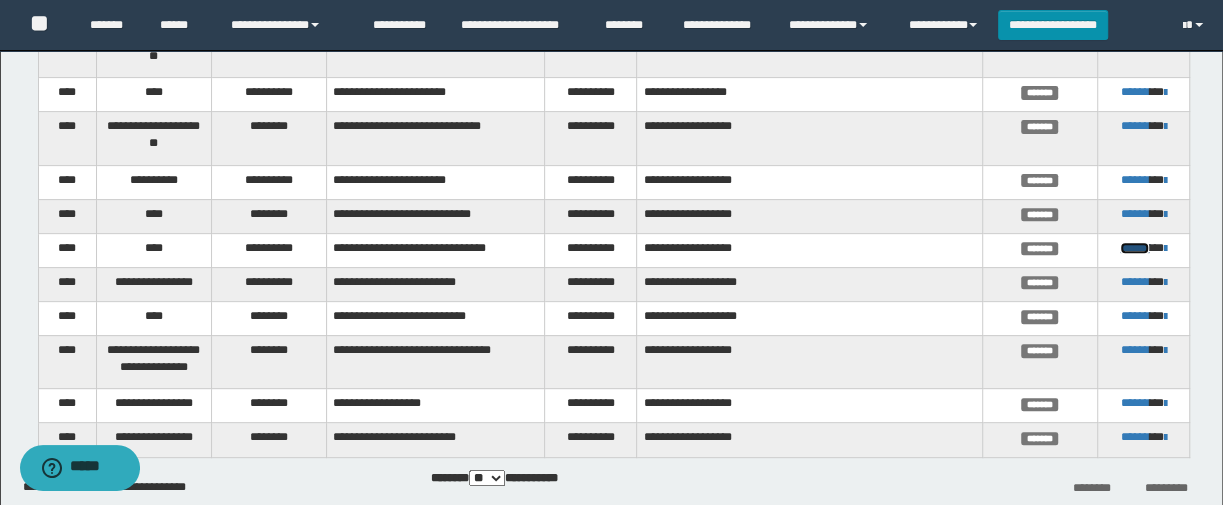 click on "******" at bounding box center [1134, 248] 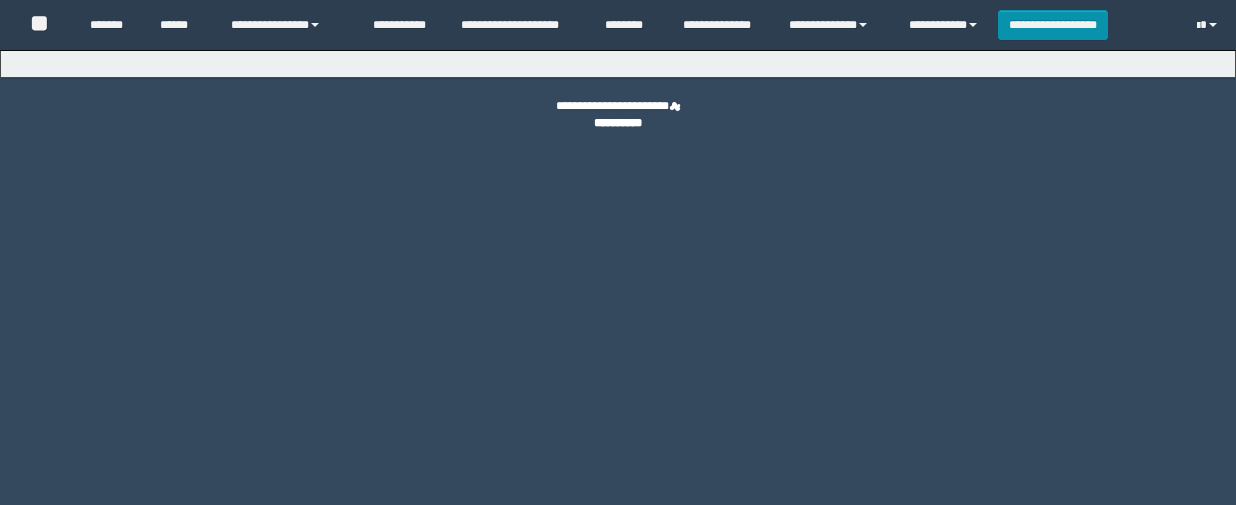scroll, scrollTop: 0, scrollLeft: 0, axis: both 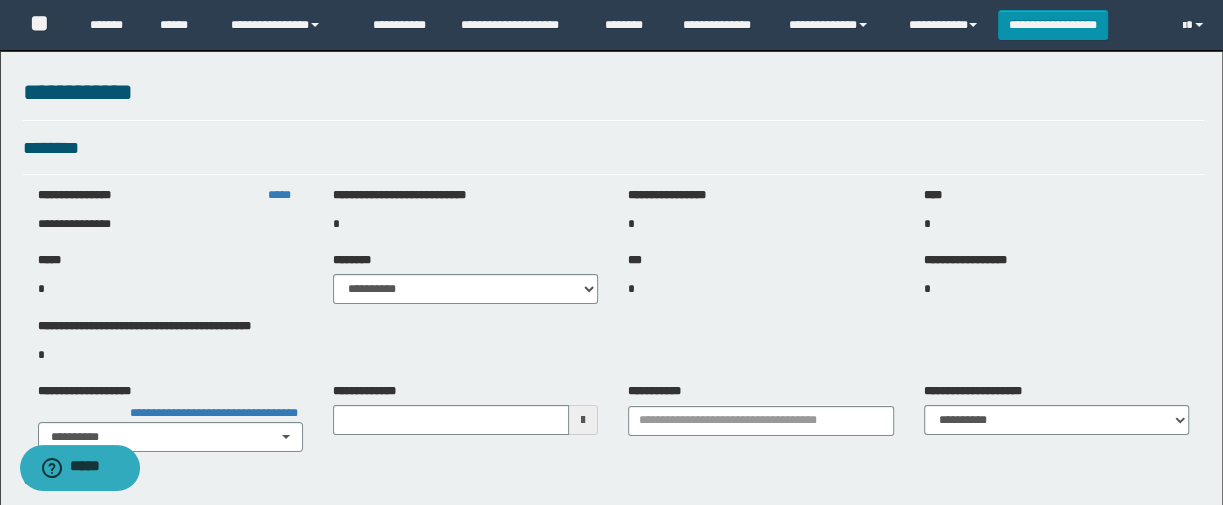type on "**********" 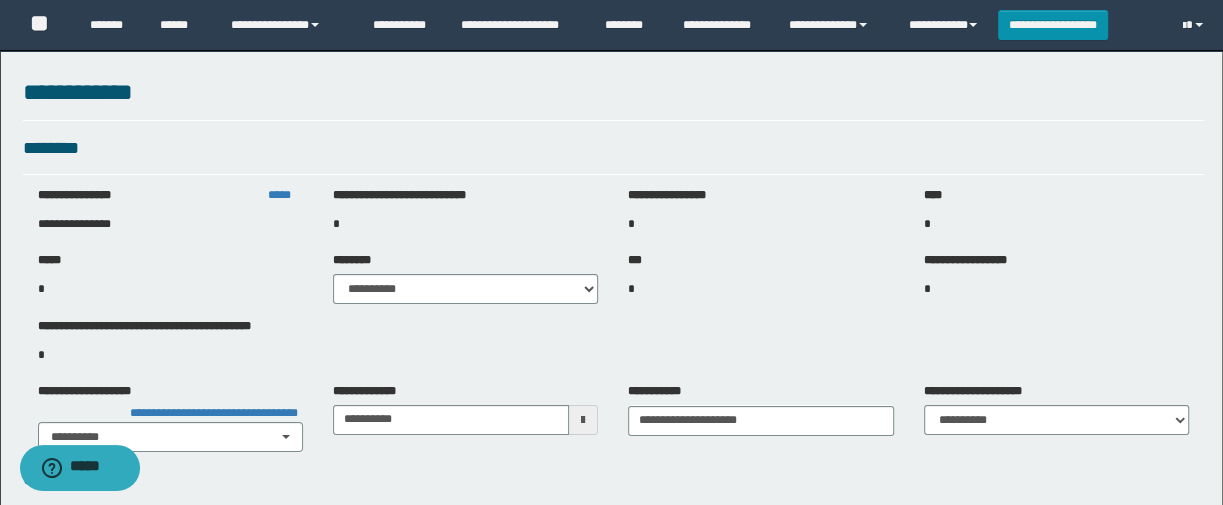 select on "***" 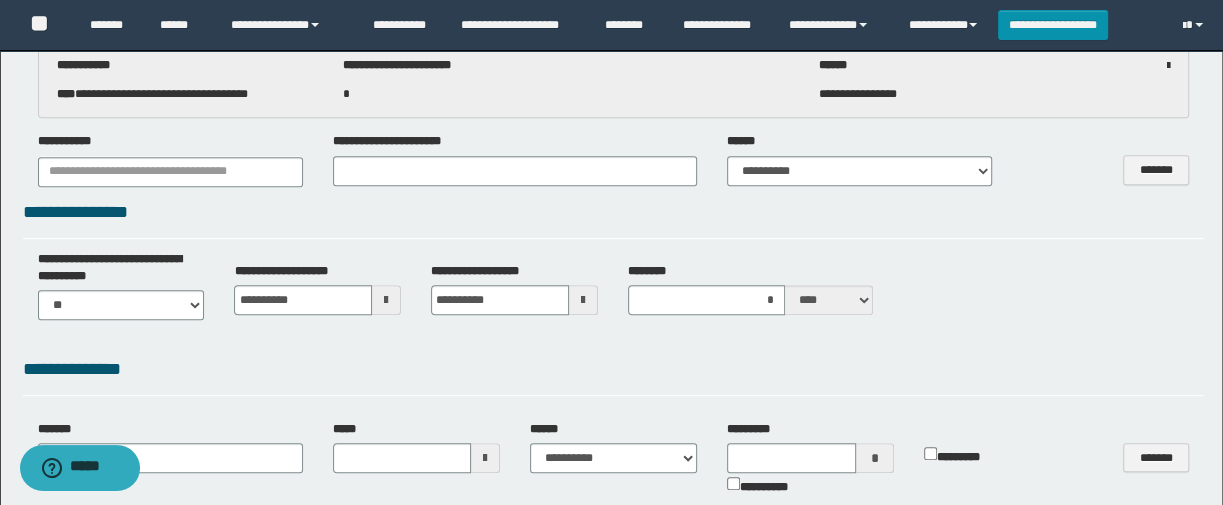scroll, scrollTop: 454, scrollLeft: 0, axis: vertical 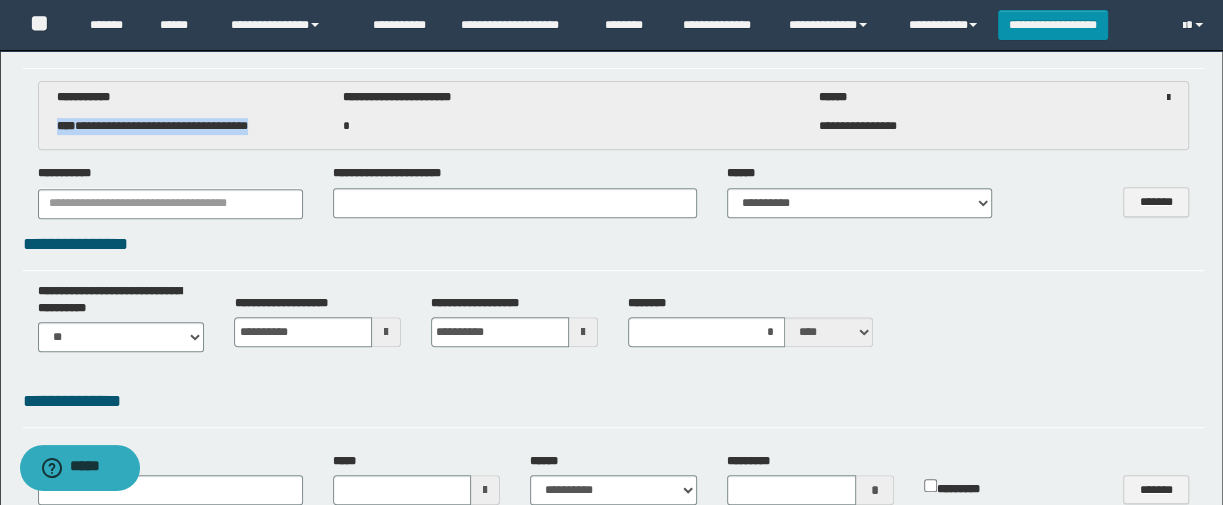 drag, startPoint x: 277, startPoint y: 122, endPoint x: 0, endPoint y: 123, distance: 277.0018 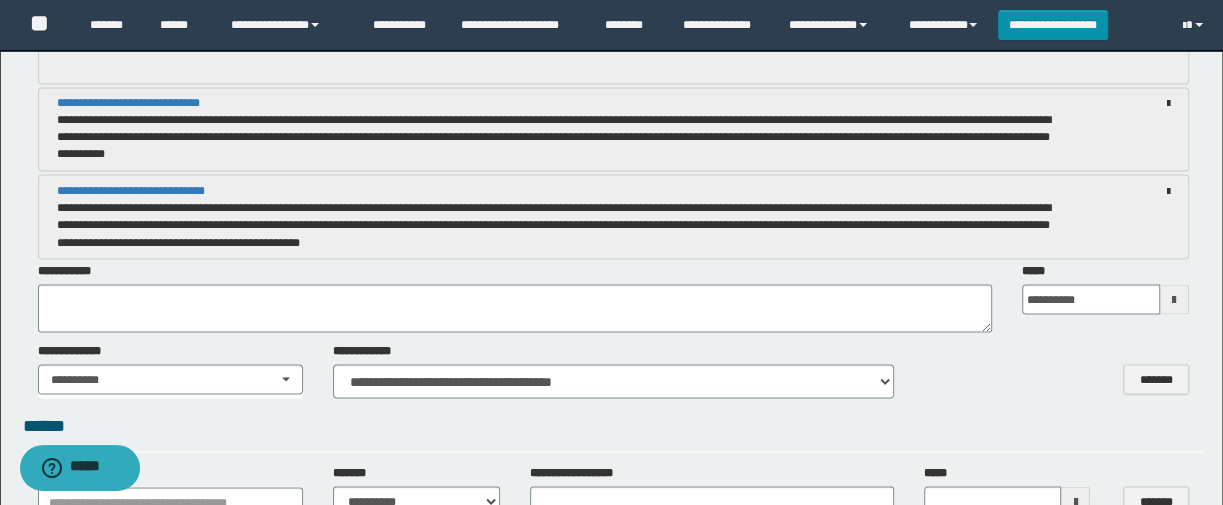 scroll, scrollTop: 2000, scrollLeft: 0, axis: vertical 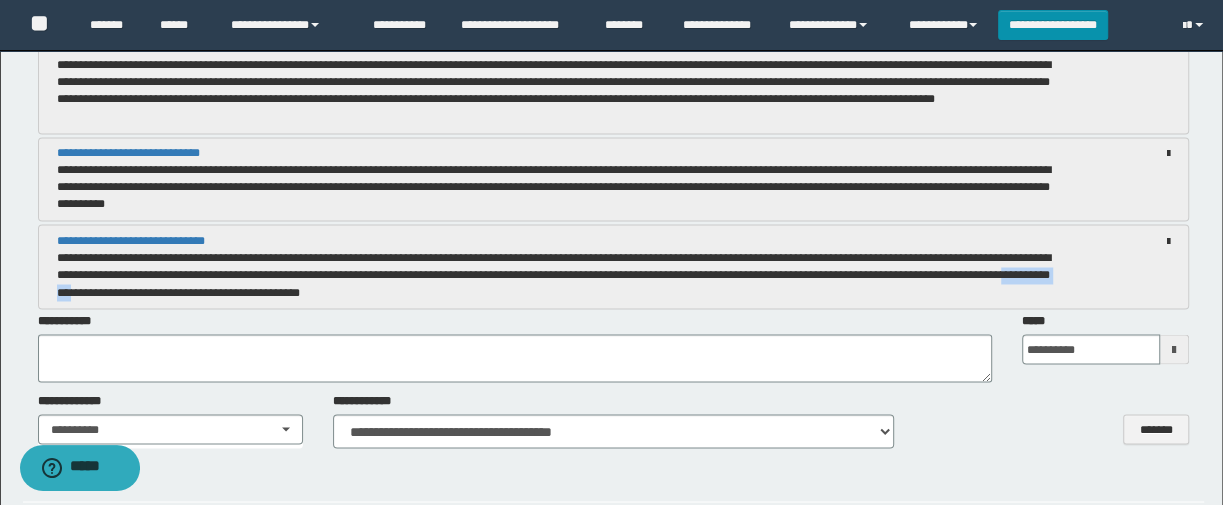 drag, startPoint x: 309, startPoint y: 292, endPoint x: 229, endPoint y: 289, distance: 80.05623 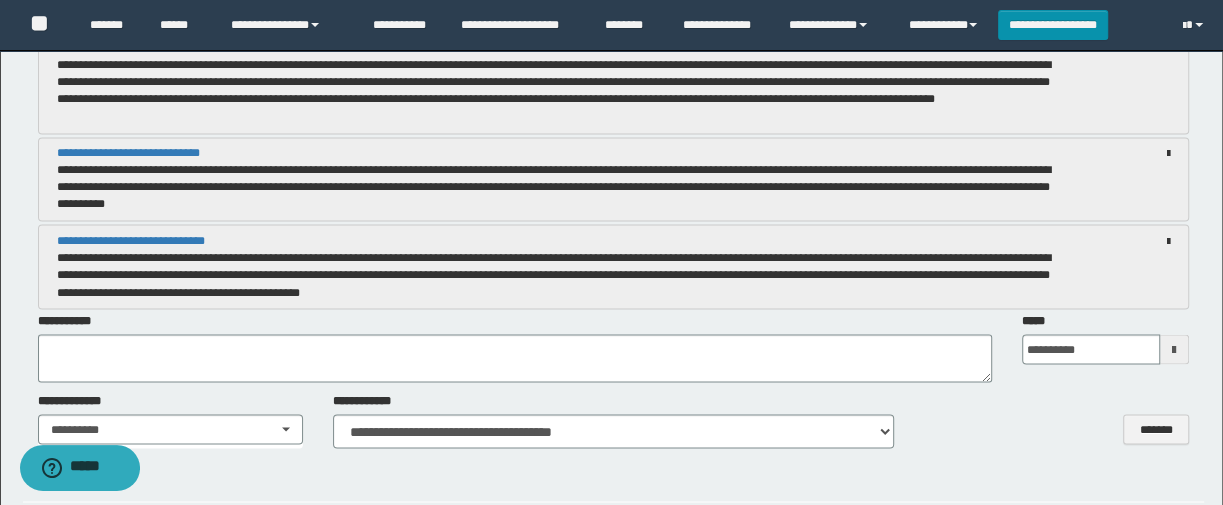 click on "**********" at bounding box center [515, 347] 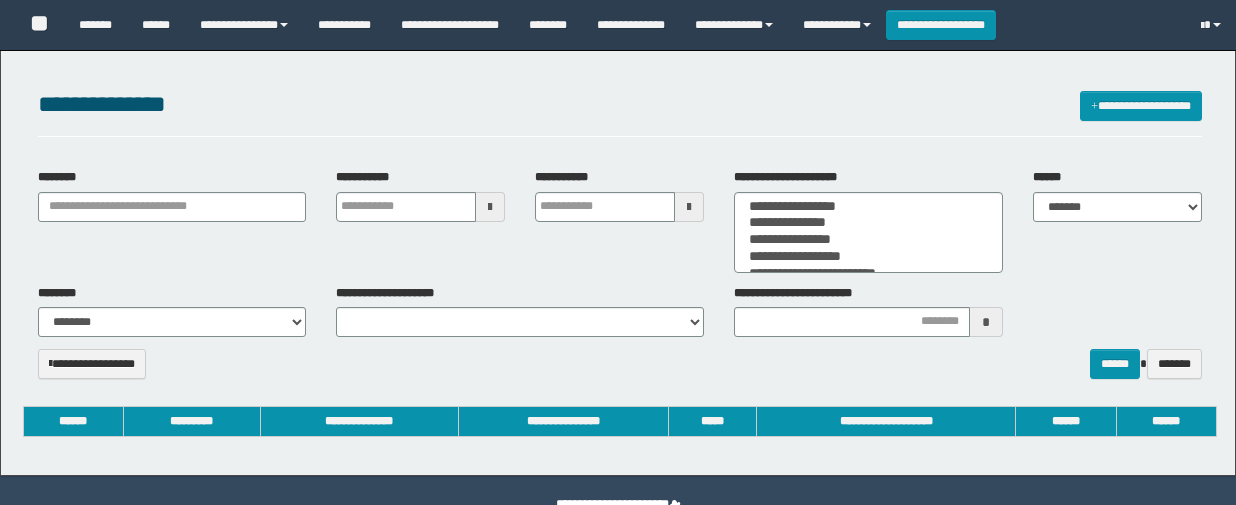 select 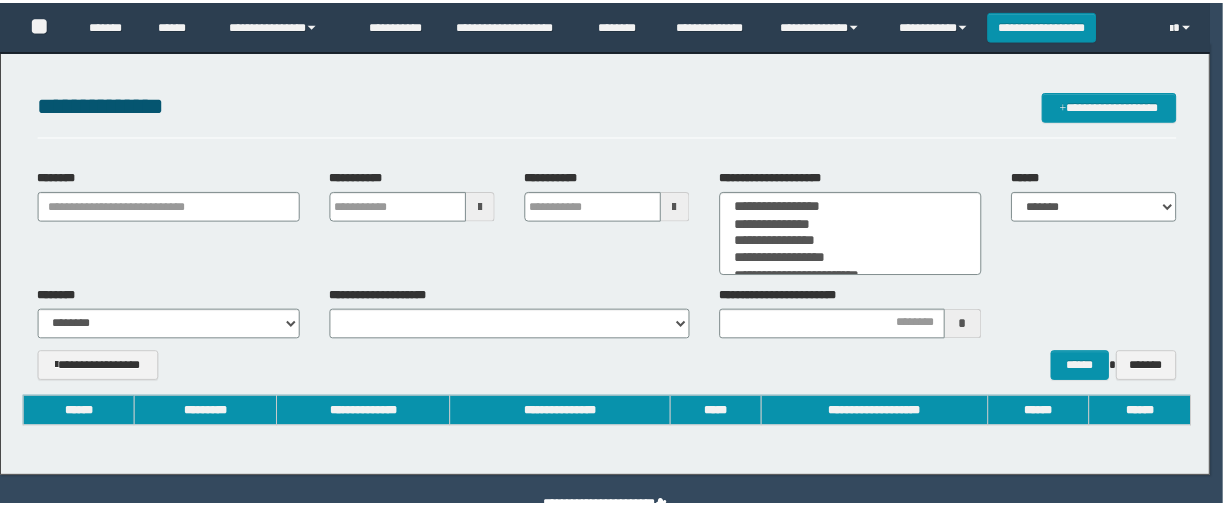 scroll, scrollTop: 0, scrollLeft: 0, axis: both 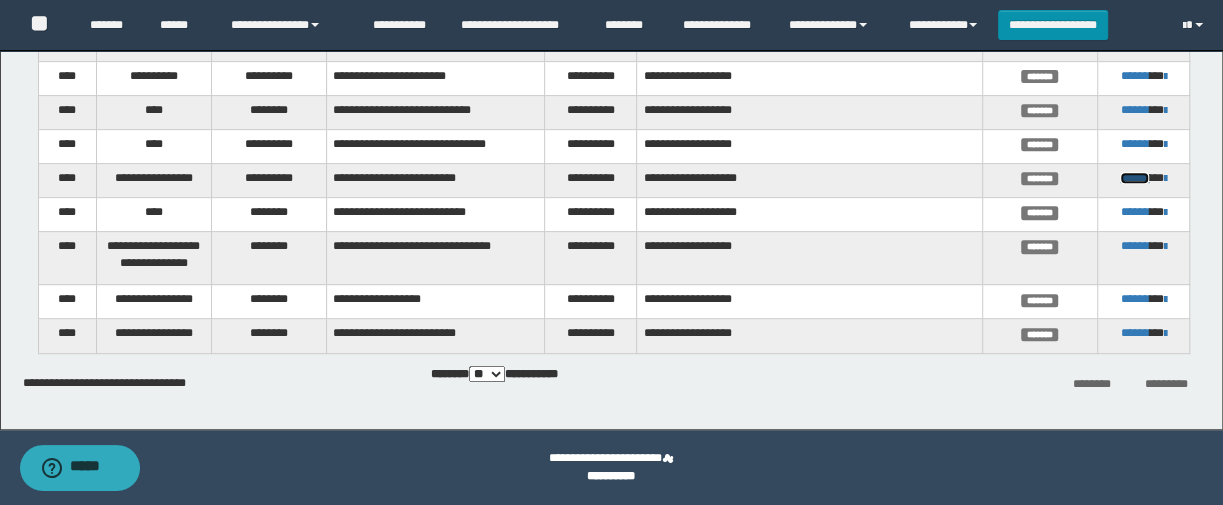 click on "******" at bounding box center (1134, 178) 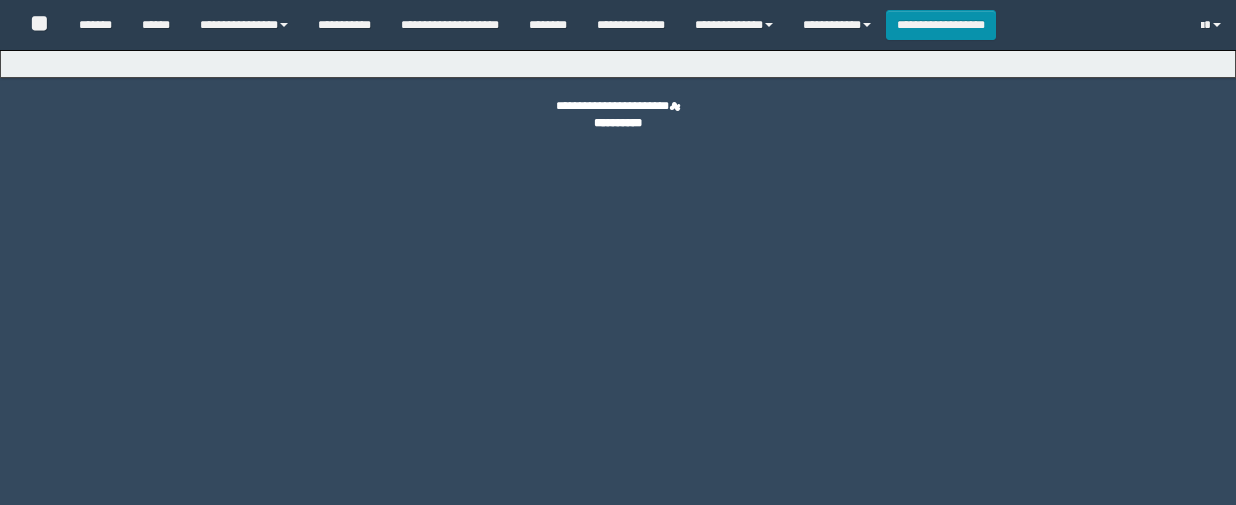 scroll, scrollTop: 0, scrollLeft: 0, axis: both 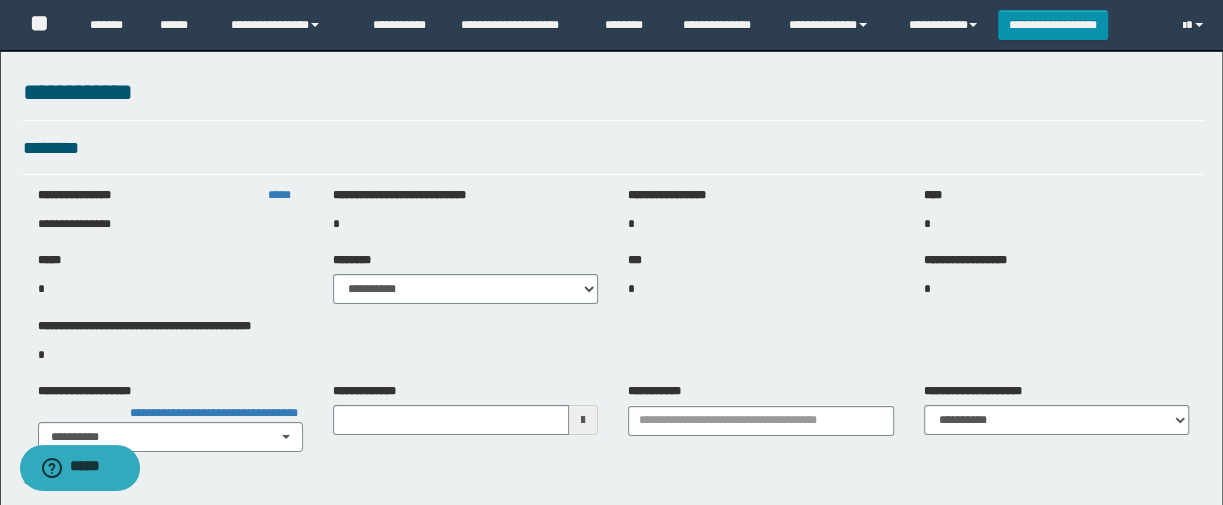 type on "**********" 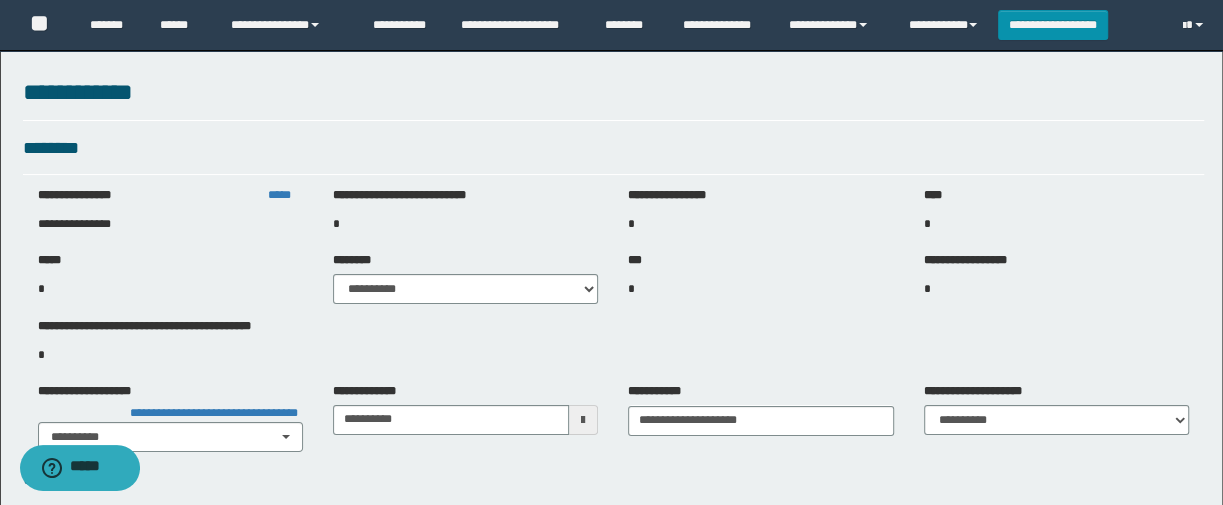 select on "***" 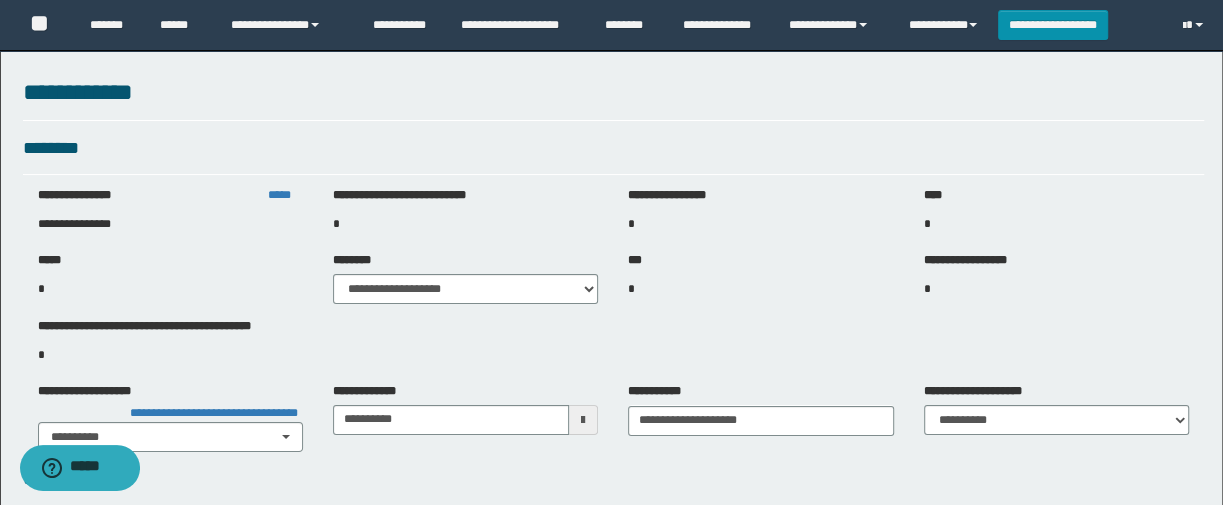 select on "**" 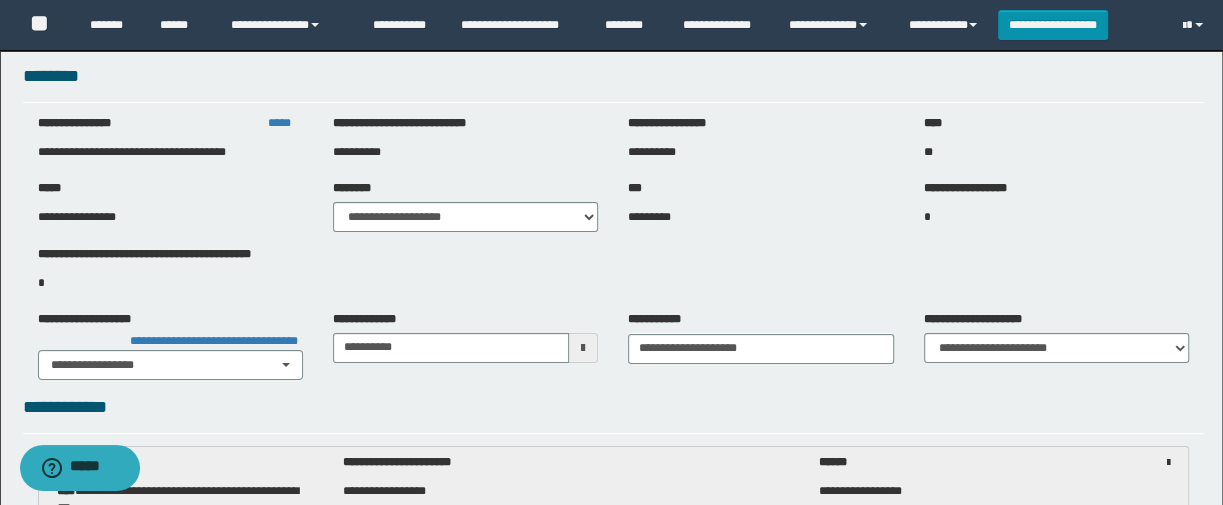 scroll, scrollTop: 181, scrollLeft: 0, axis: vertical 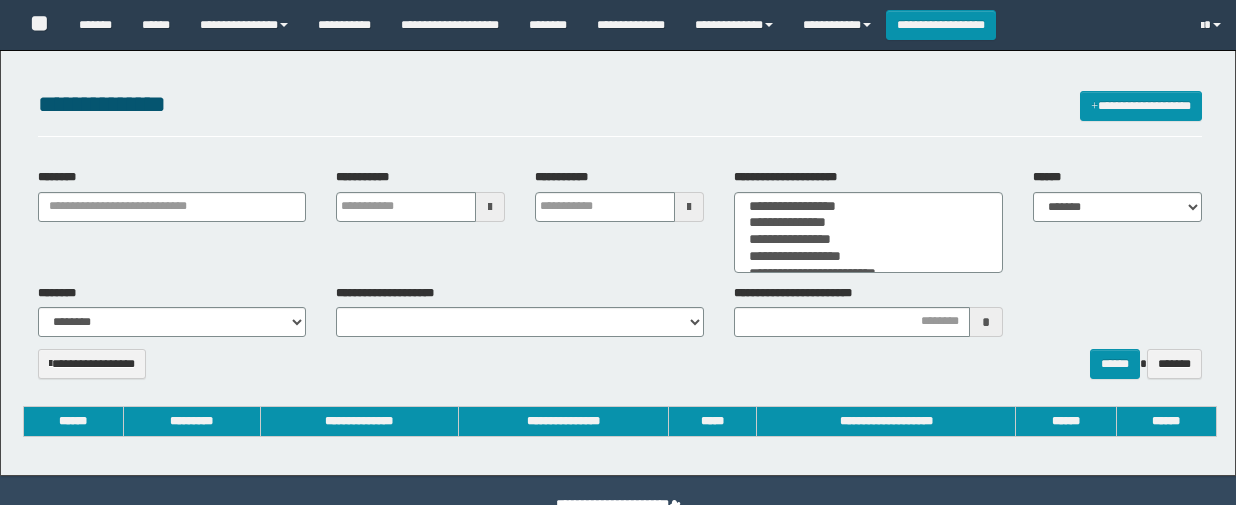 select 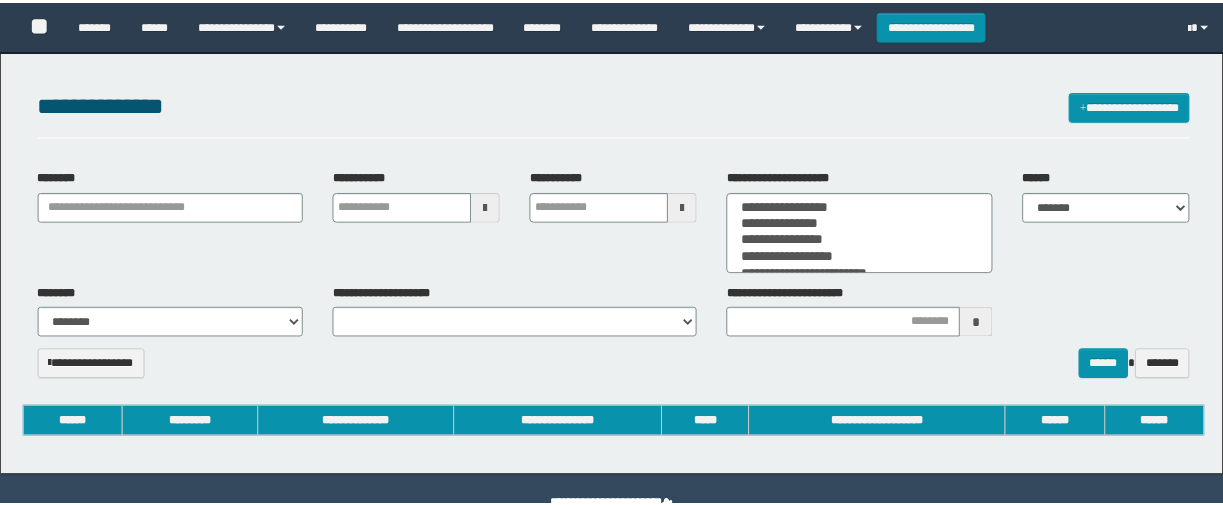 scroll, scrollTop: 0, scrollLeft: 0, axis: both 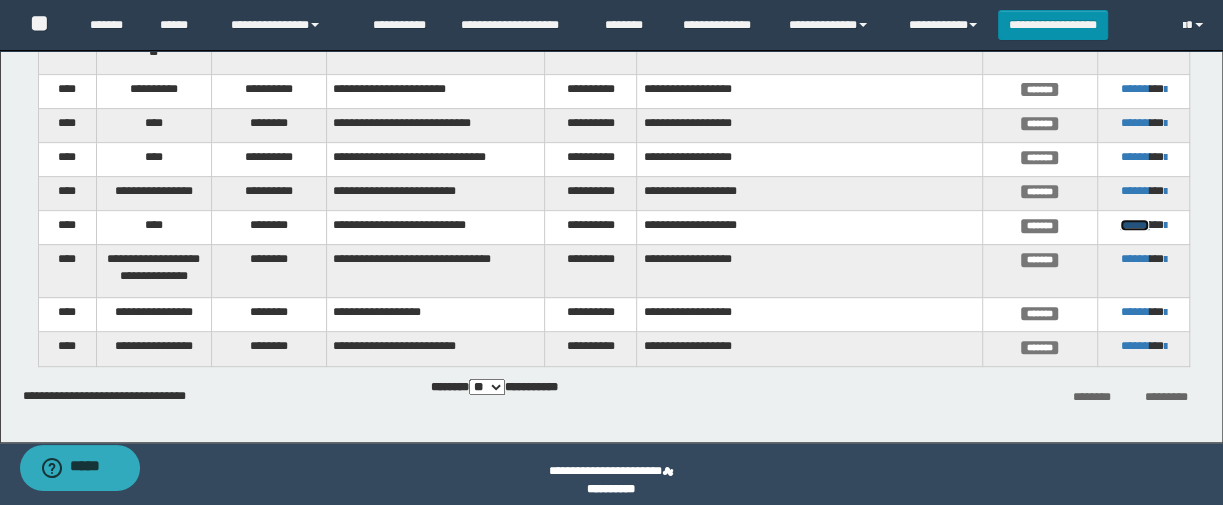 click on "******" at bounding box center (1134, 225) 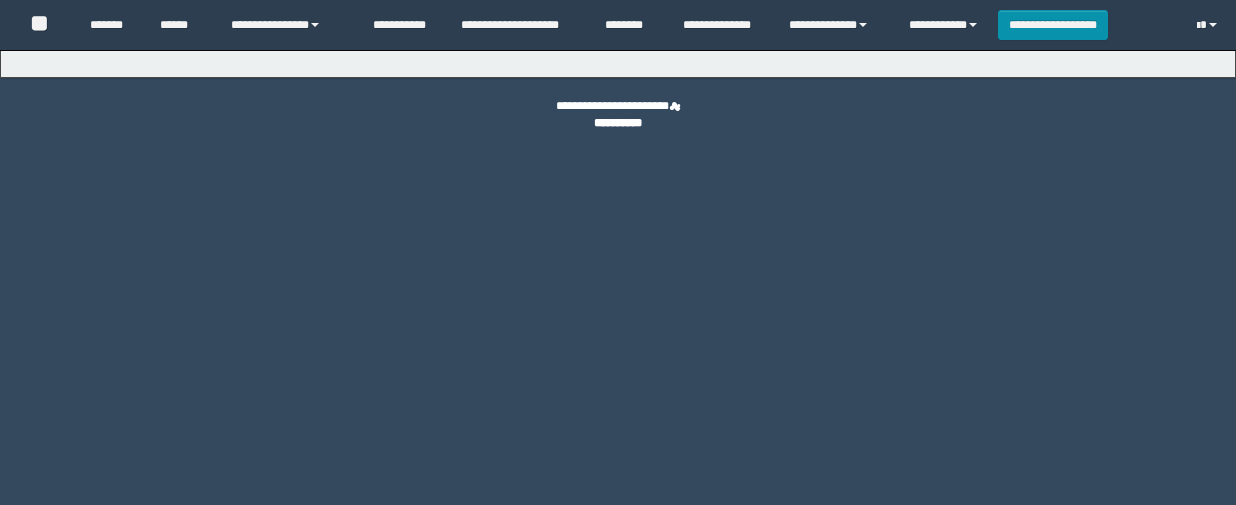 scroll, scrollTop: 0, scrollLeft: 0, axis: both 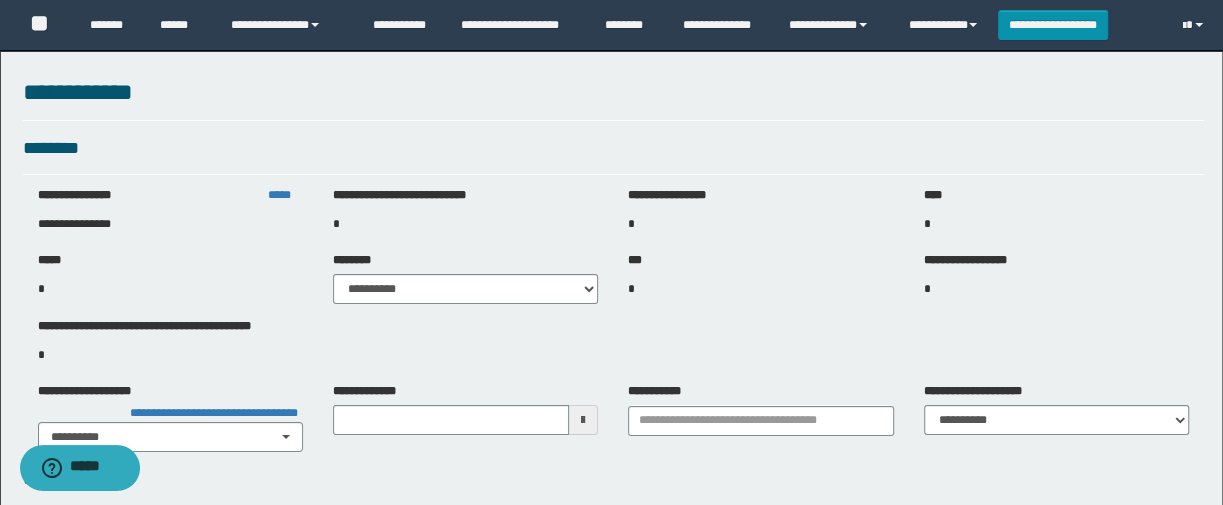 type on "**********" 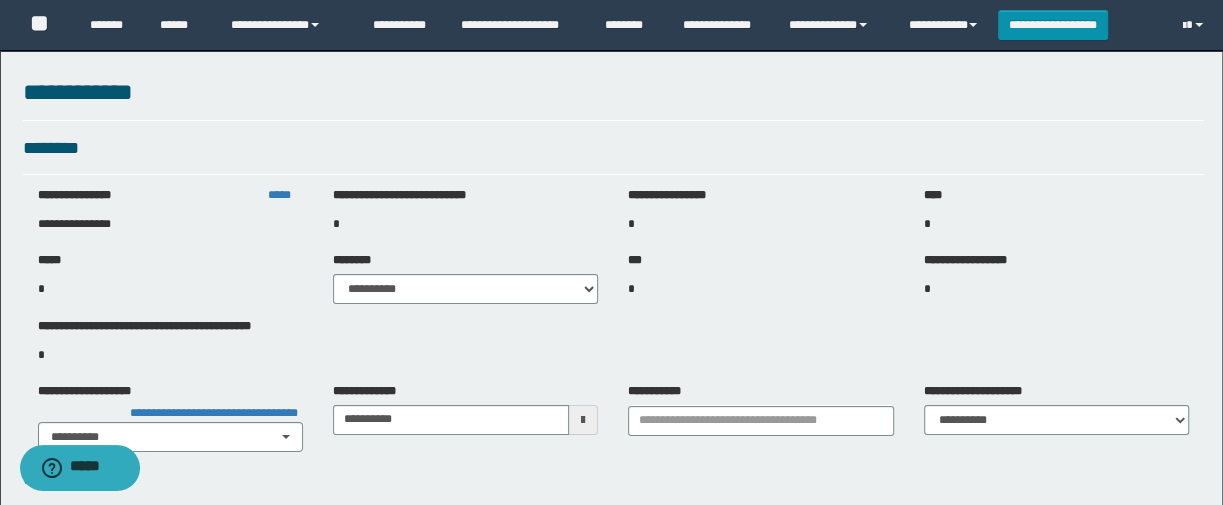 type on "**********" 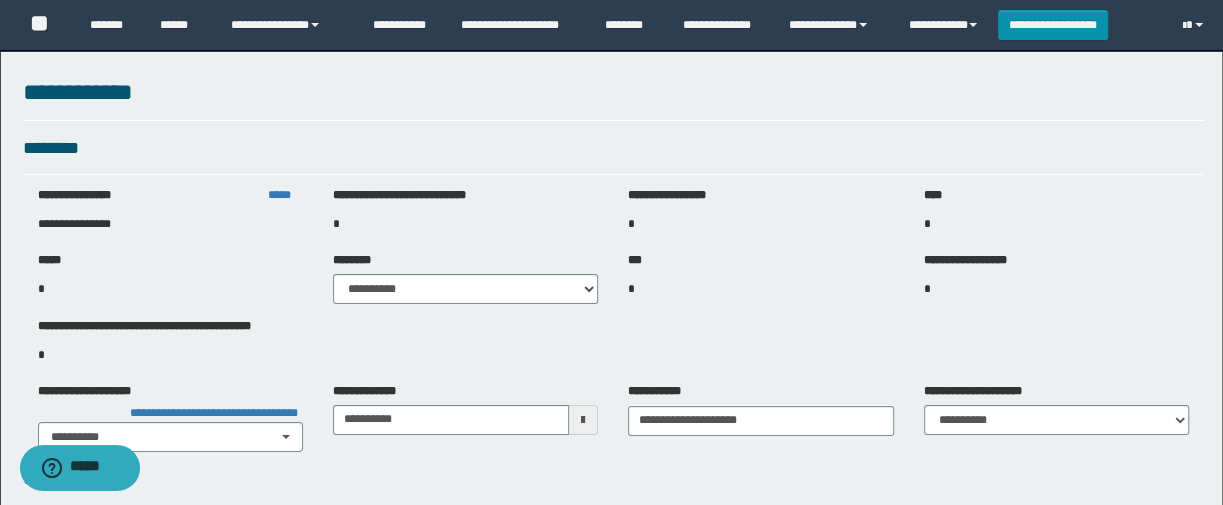 select on "***" 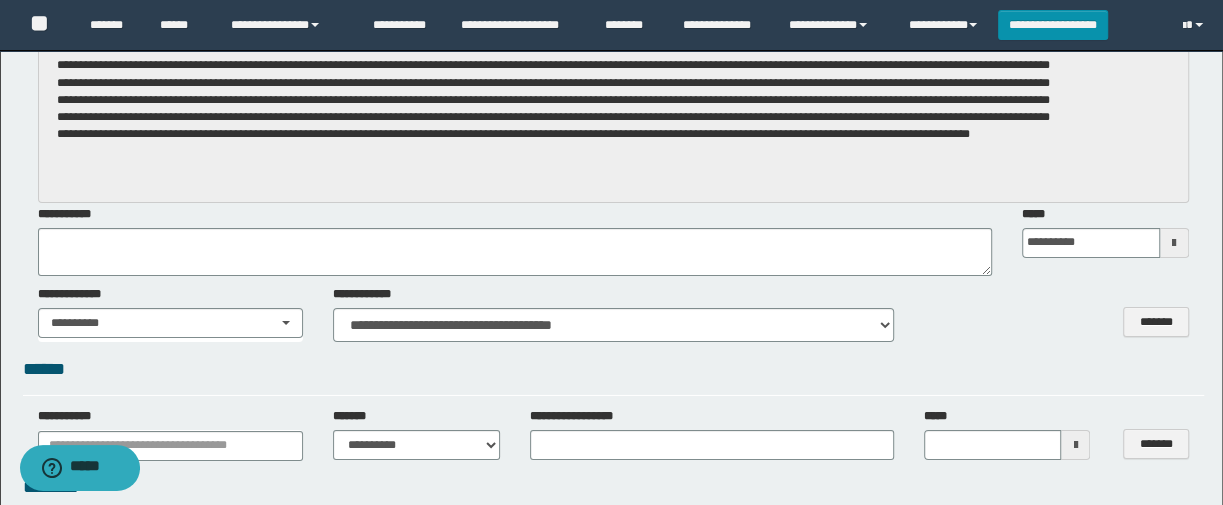 scroll, scrollTop: 3727, scrollLeft: 0, axis: vertical 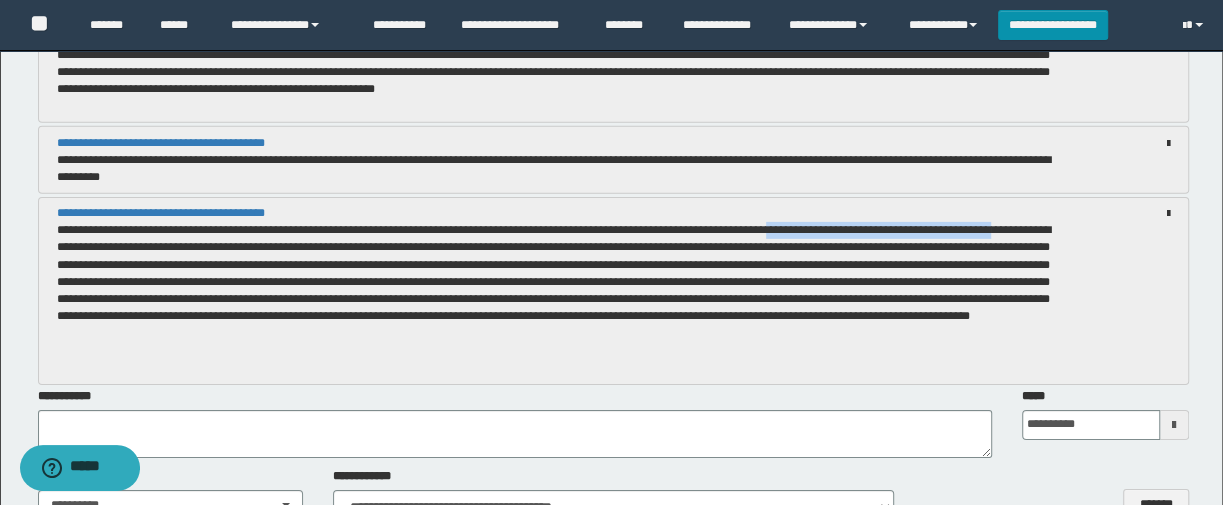 drag, startPoint x: 865, startPoint y: 226, endPoint x: 205, endPoint y: 243, distance: 660.21893 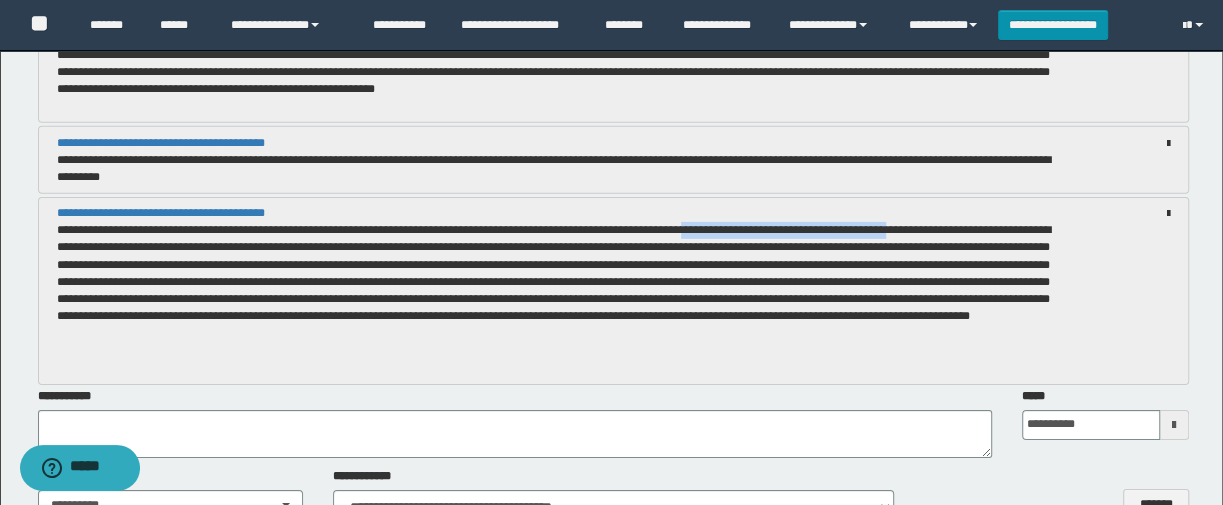 drag, startPoint x: 740, startPoint y: 226, endPoint x: 1033, endPoint y: 226, distance: 293 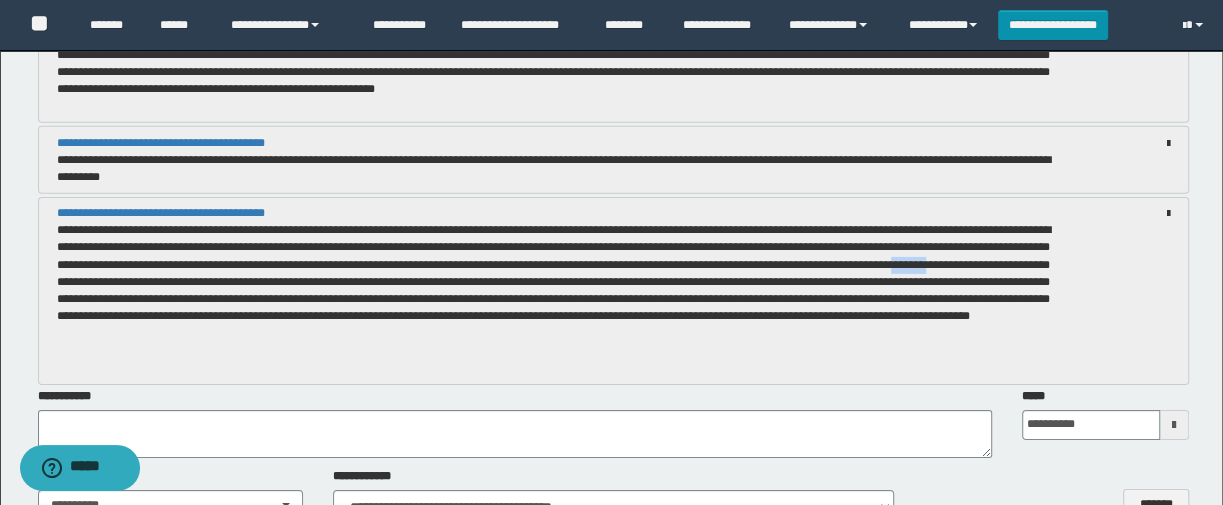drag, startPoint x: 974, startPoint y: 277, endPoint x: 1019, endPoint y: 277, distance: 45 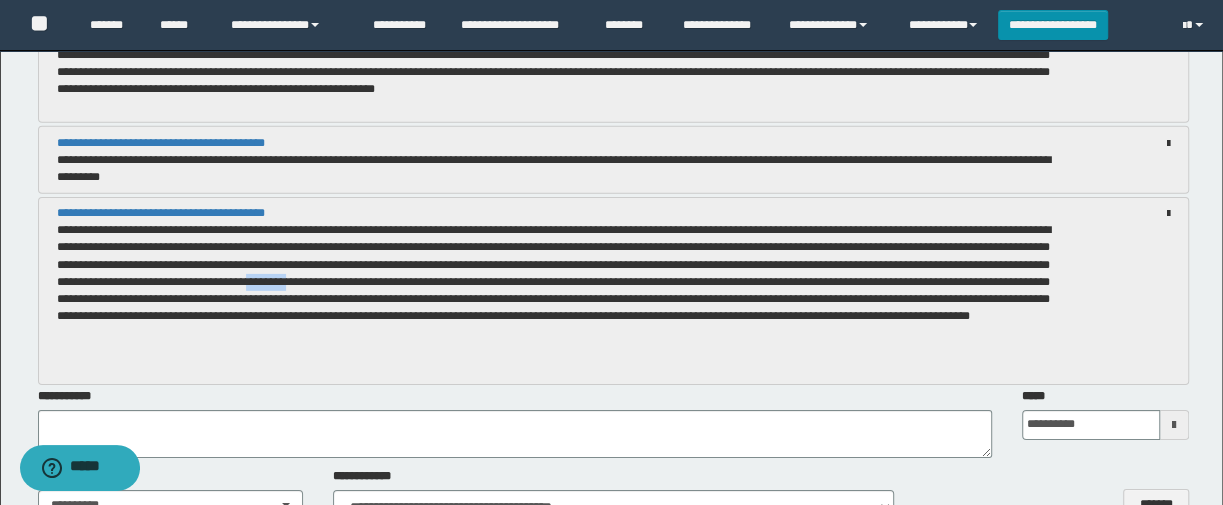 drag, startPoint x: 507, startPoint y: 298, endPoint x: 556, endPoint y: 298, distance: 49 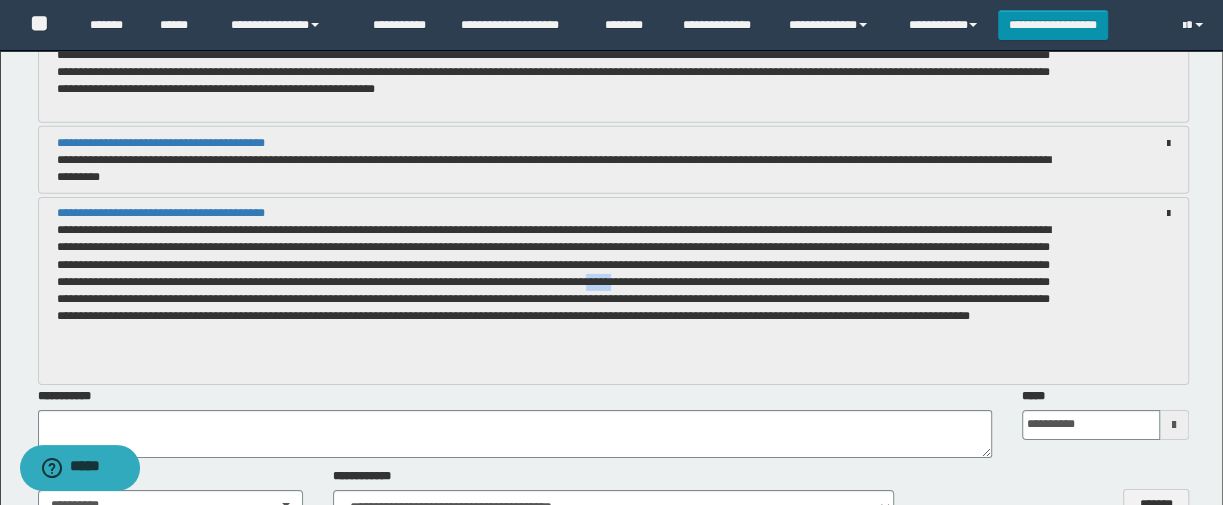 drag, startPoint x: 989, startPoint y: 297, endPoint x: 1025, endPoint y: 297, distance: 36 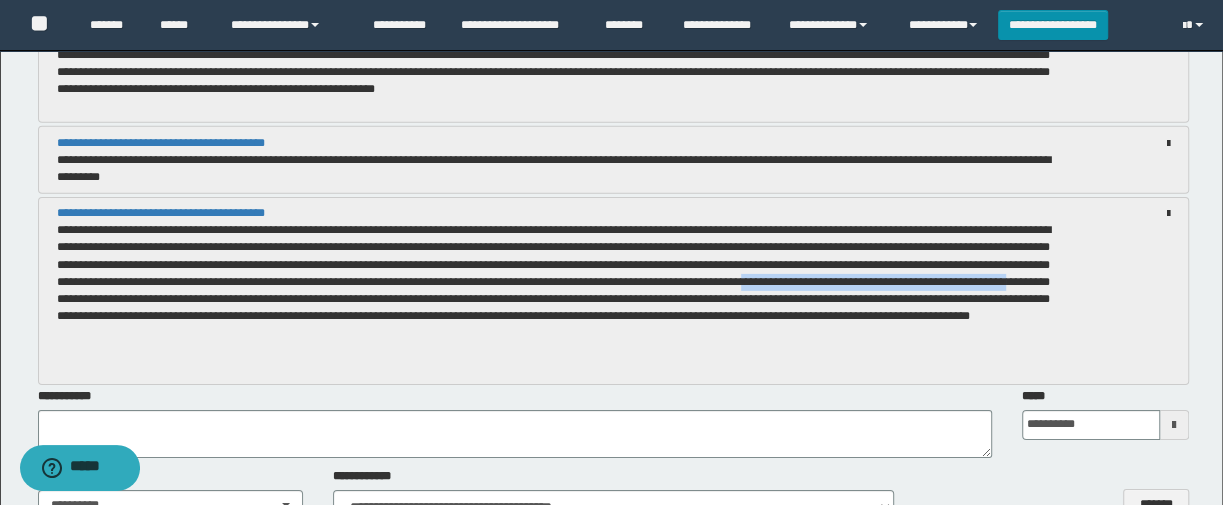 drag, startPoint x: 199, startPoint y: 315, endPoint x: 580, endPoint y: 317, distance: 381.00525 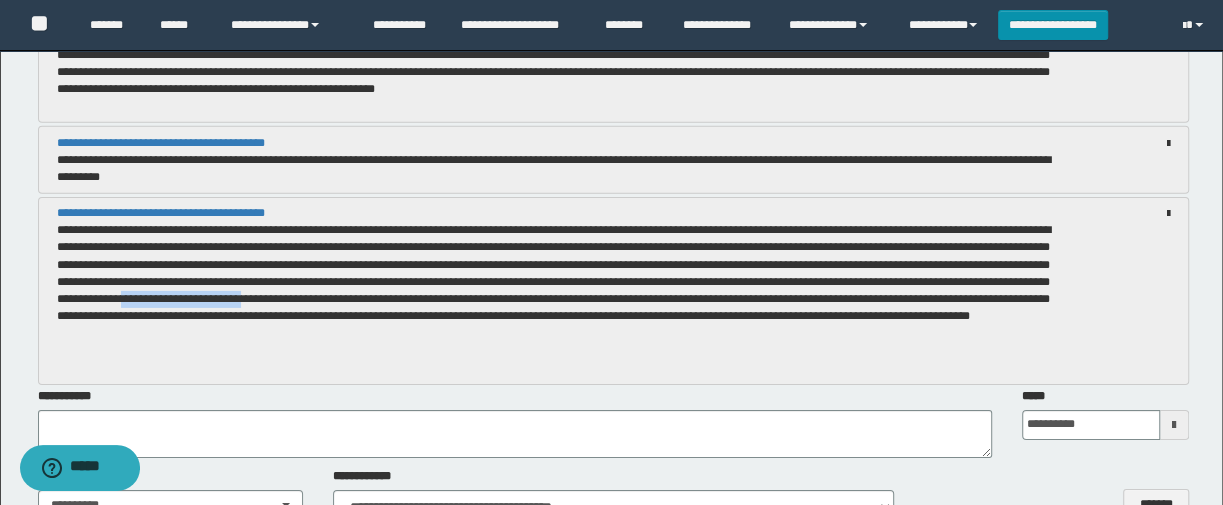 drag, startPoint x: 736, startPoint y: 318, endPoint x: 899, endPoint y: 316, distance: 163.01227 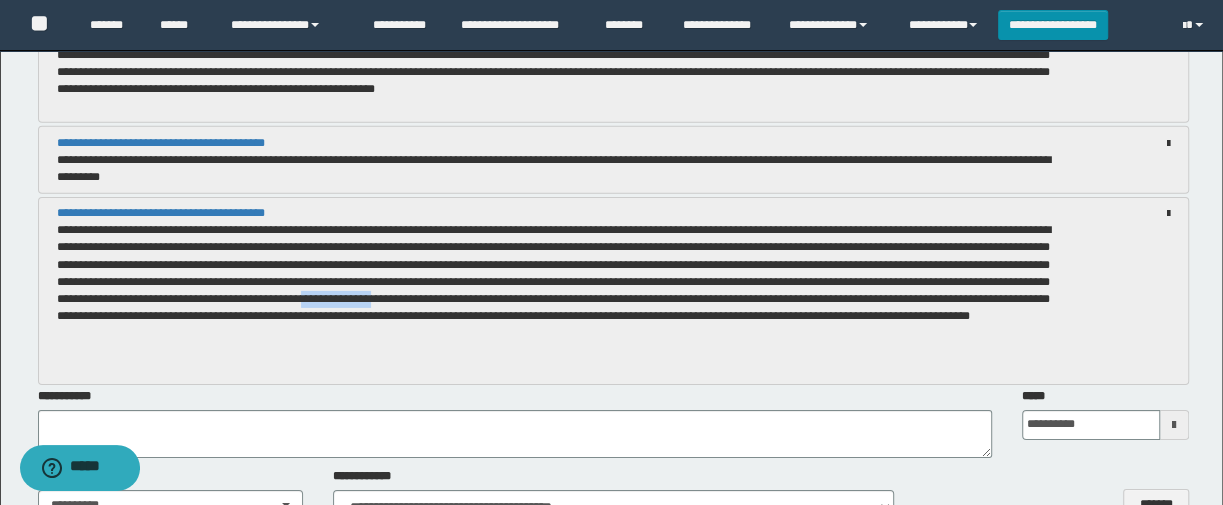 drag, startPoint x: 972, startPoint y: 315, endPoint x: 1090, endPoint y: 315, distance: 118 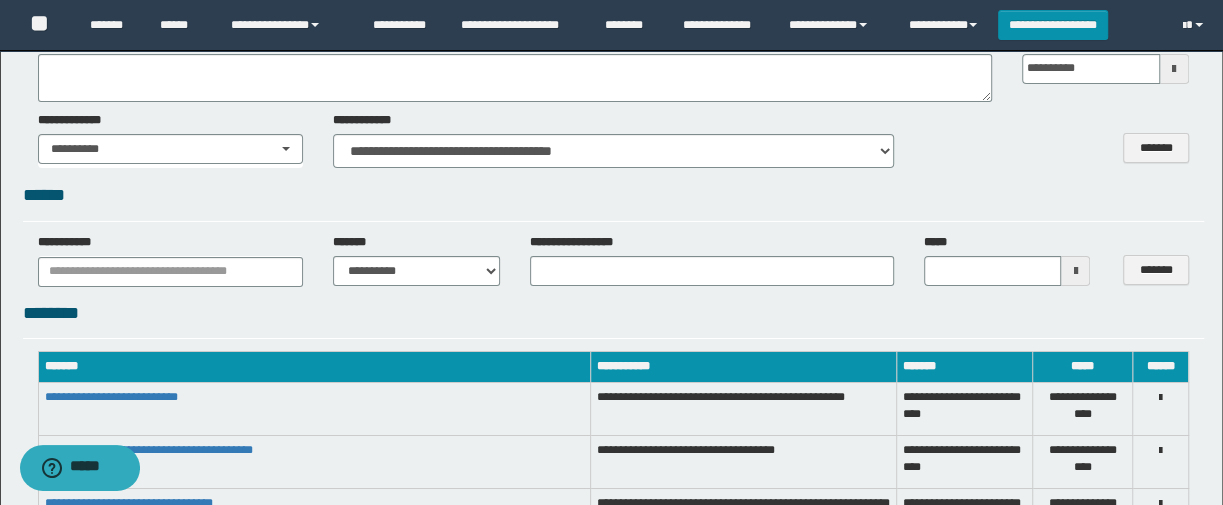 scroll, scrollTop: 4090, scrollLeft: 0, axis: vertical 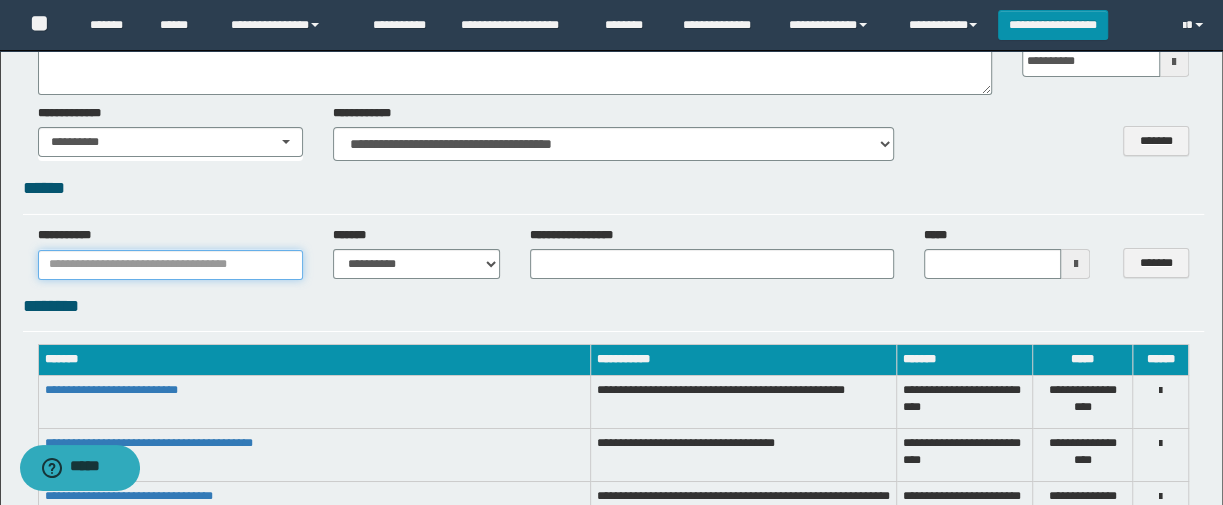 click at bounding box center (170, 265) 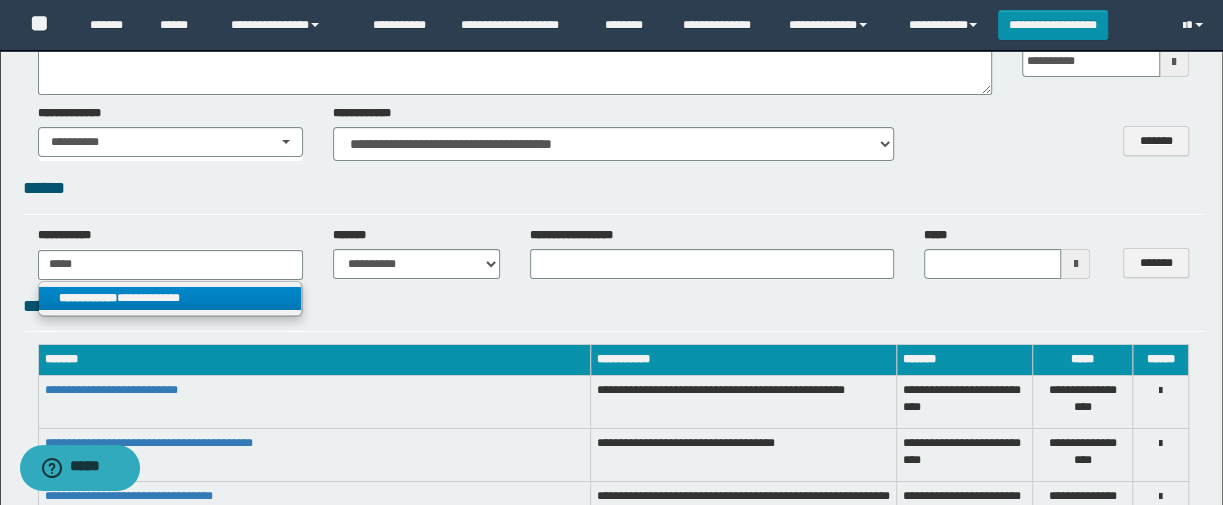 click on "**********" at bounding box center (170, 298) 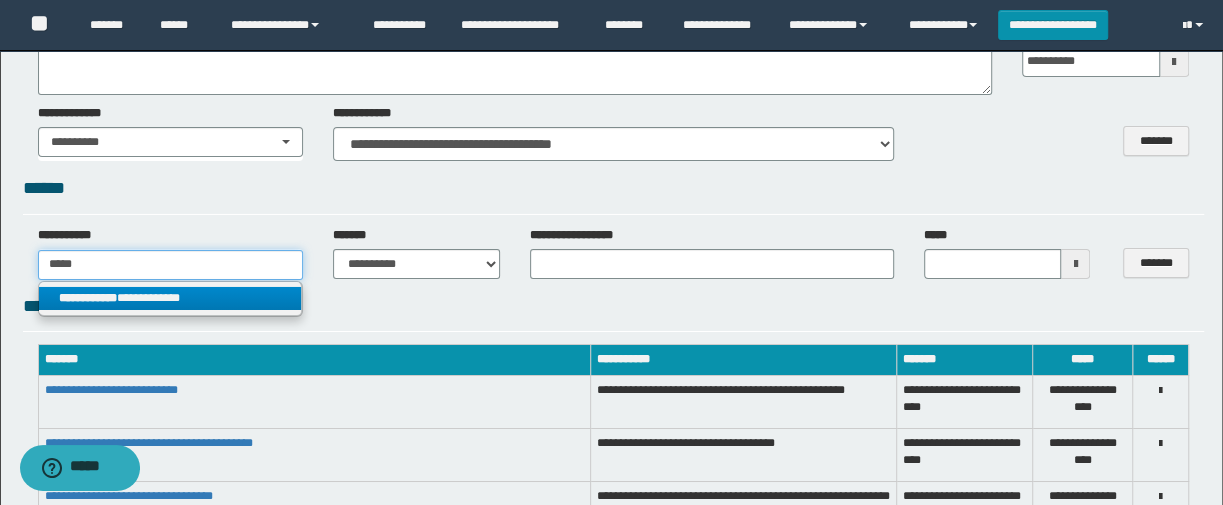 type on "**********" 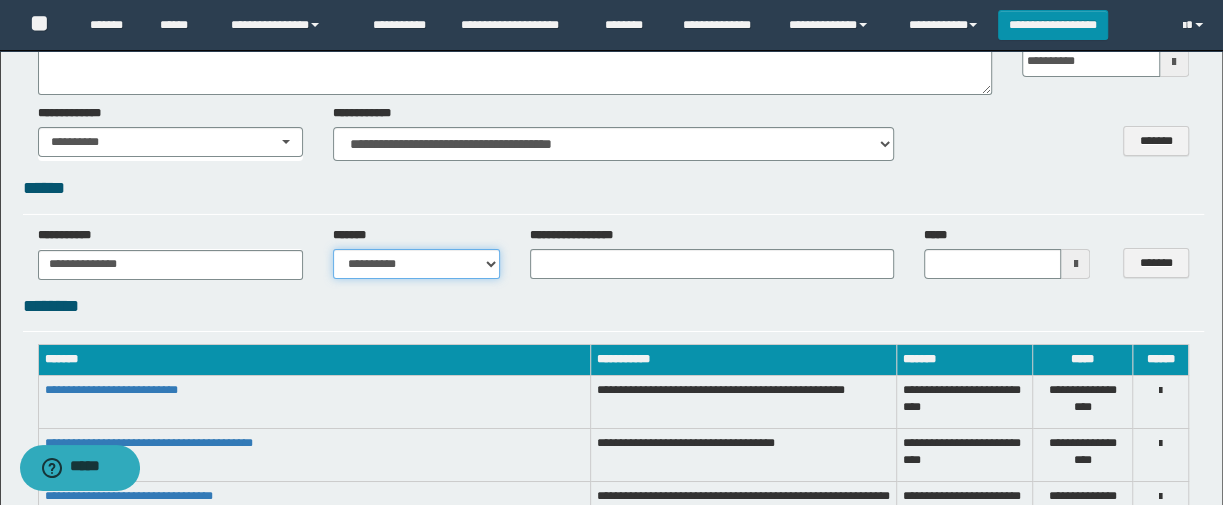 click on "**********" at bounding box center [416, 264] 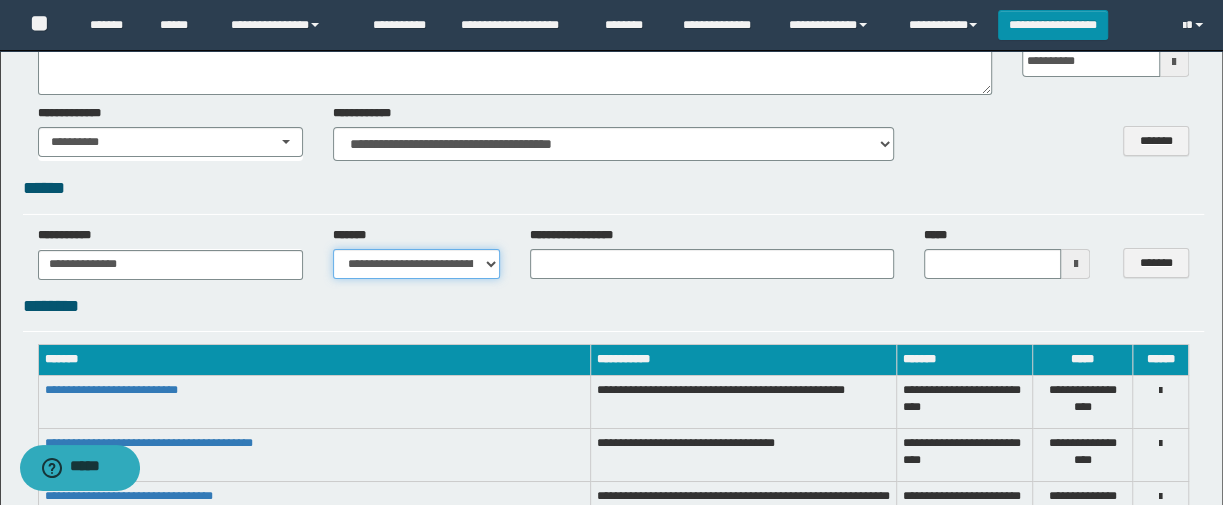 click on "**********" at bounding box center (416, 264) 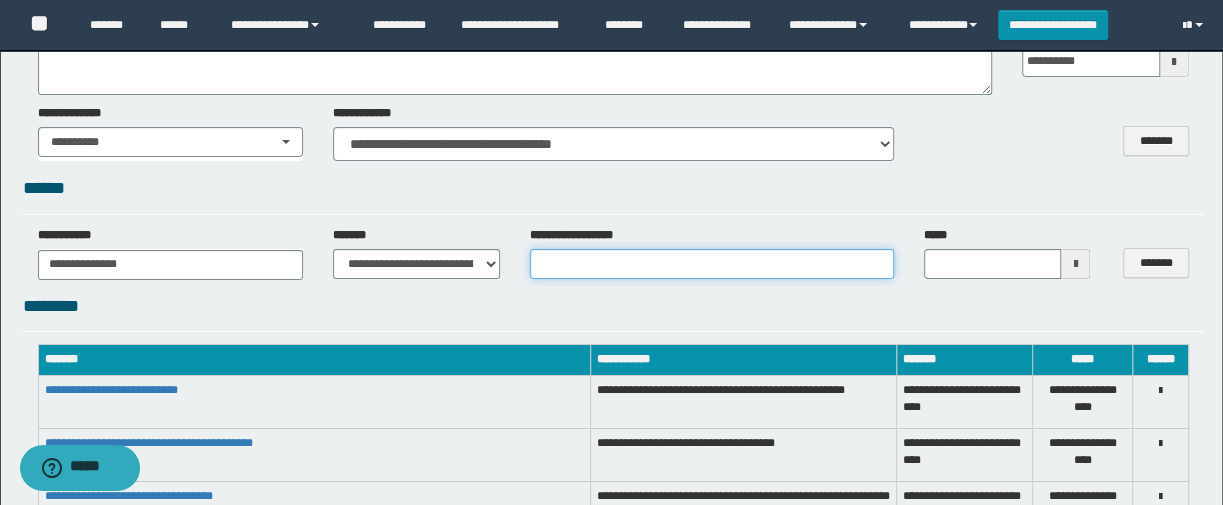 click at bounding box center (712, 264) 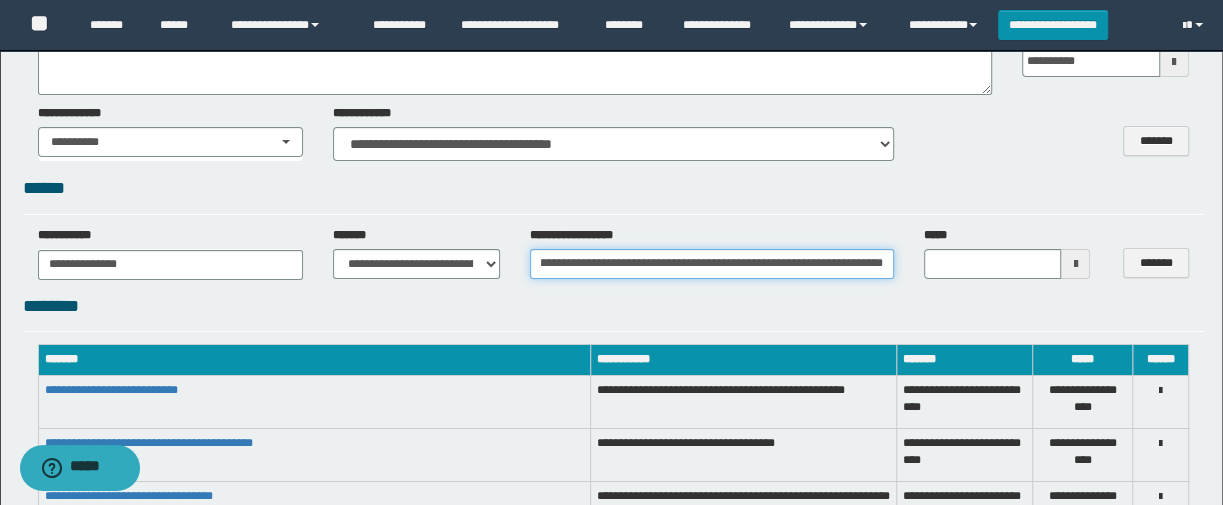 scroll, scrollTop: 0, scrollLeft: 686, axis: horizontal 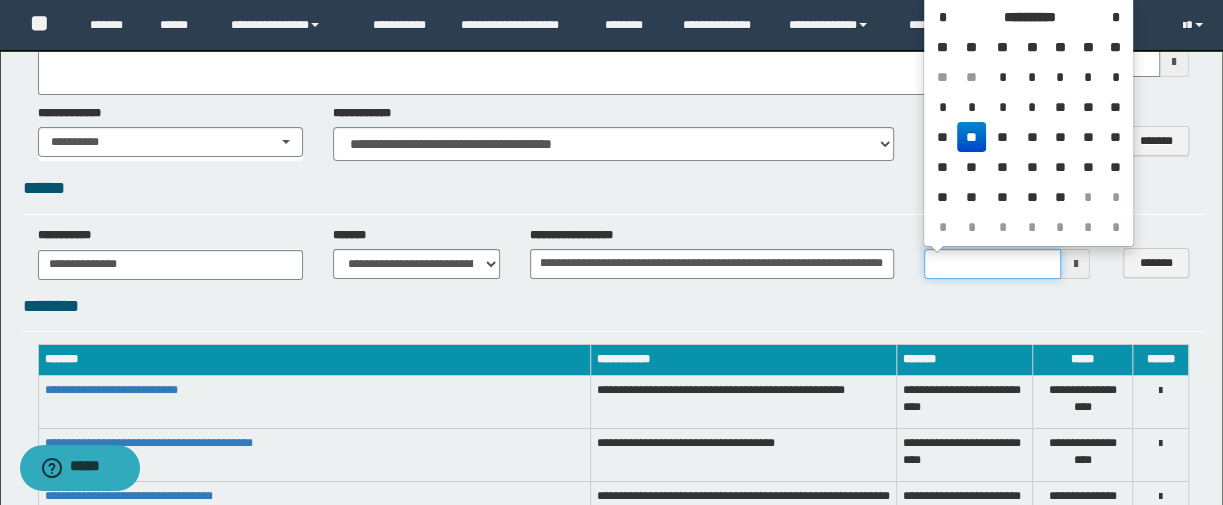 click at bounding box center [993, 264] 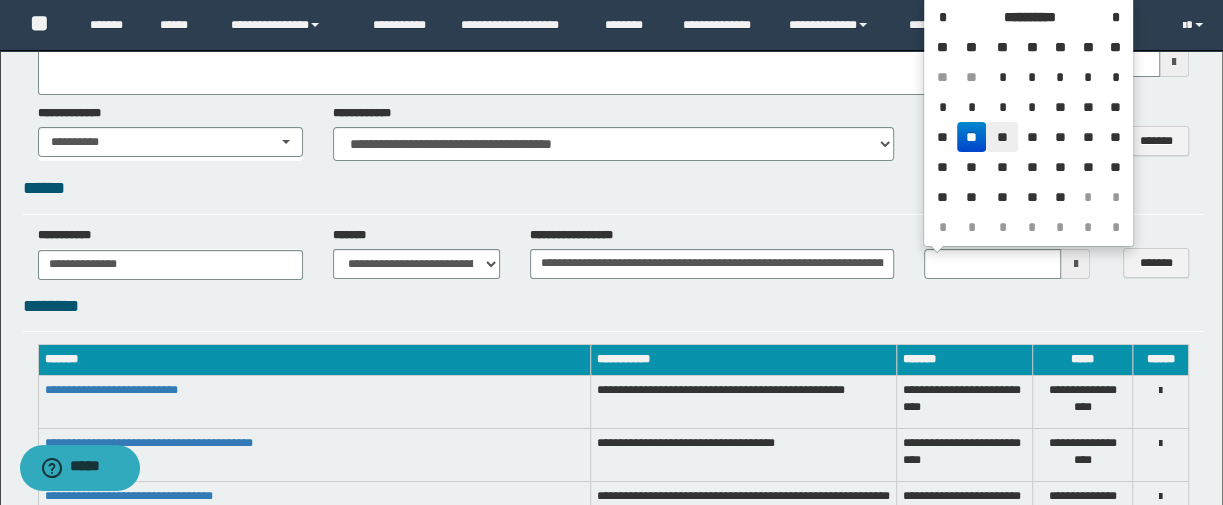 click on "**" at bounding box center [1002, 137] 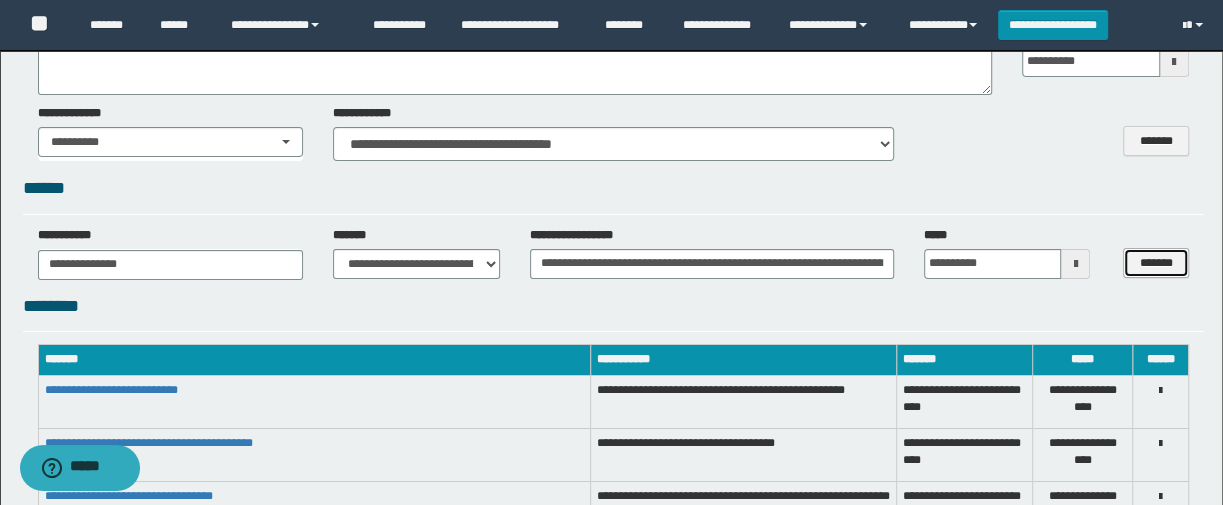 click on "*******" at bounding box center [1156, 263] 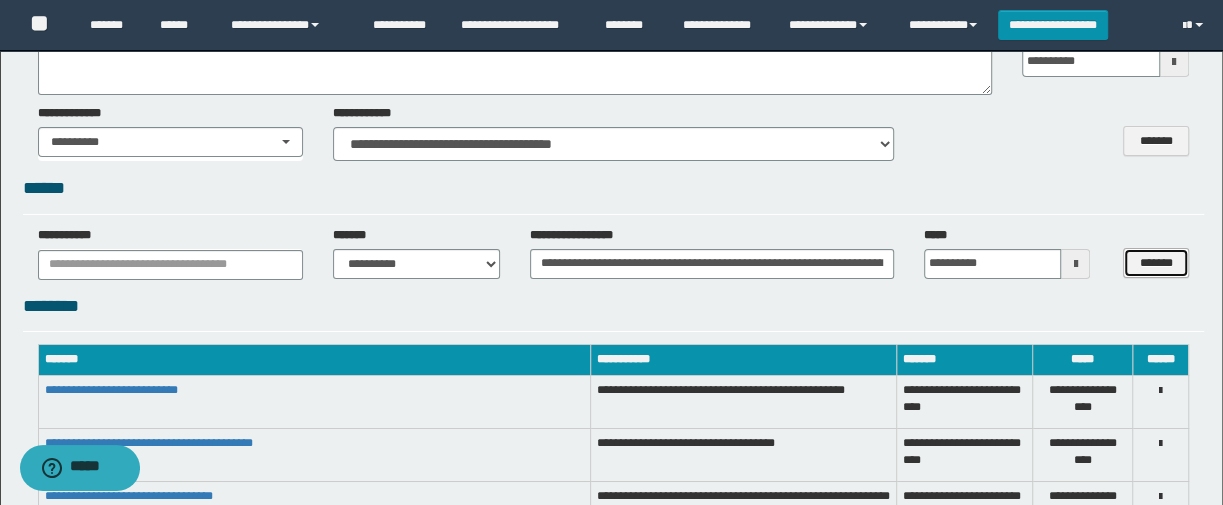type 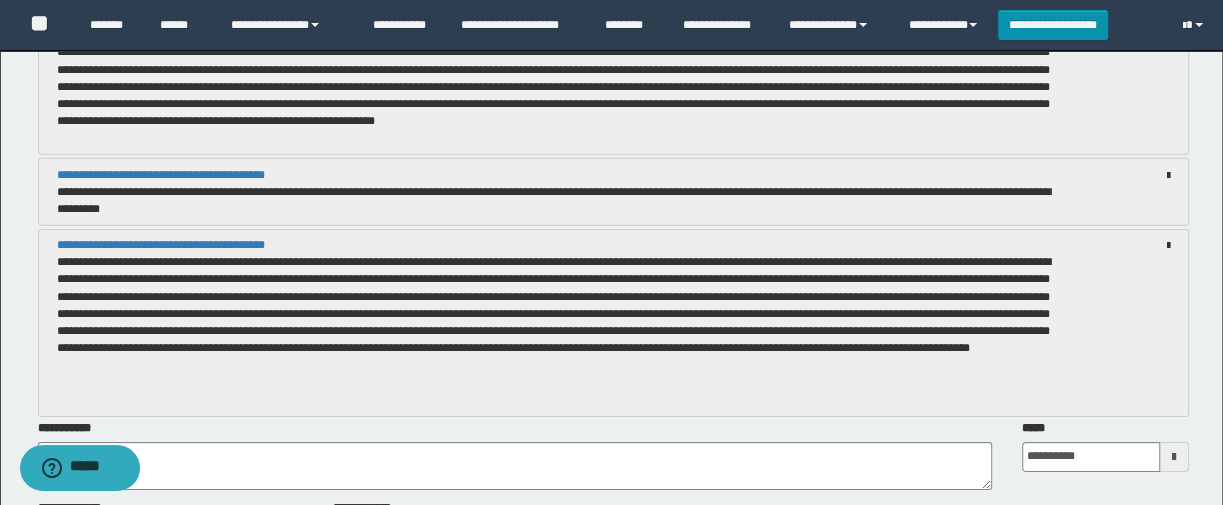 scroll, scrollTop: 3727, scrollLeft: 0, axis: vertical 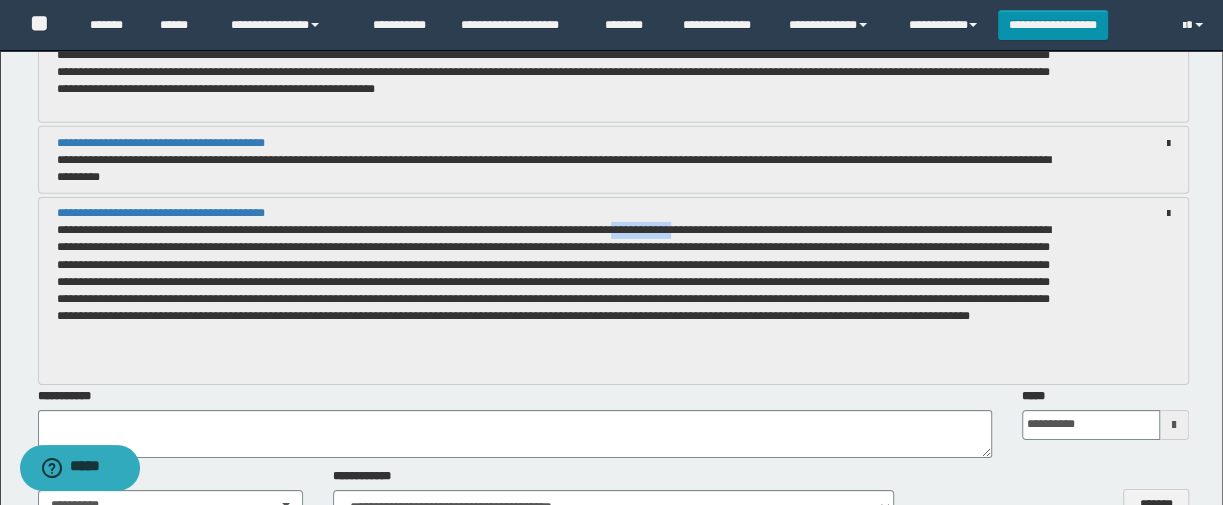 drag, startPoint x: 664, startPoint y: 229, endPoint x: 730, endPoint y: 228, distance: 66.007576 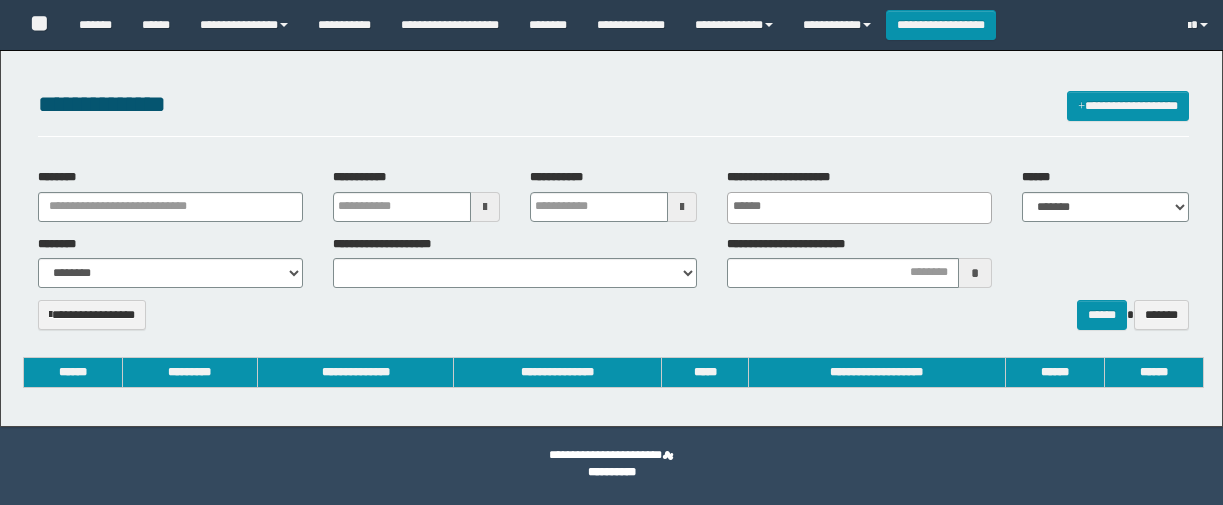 select 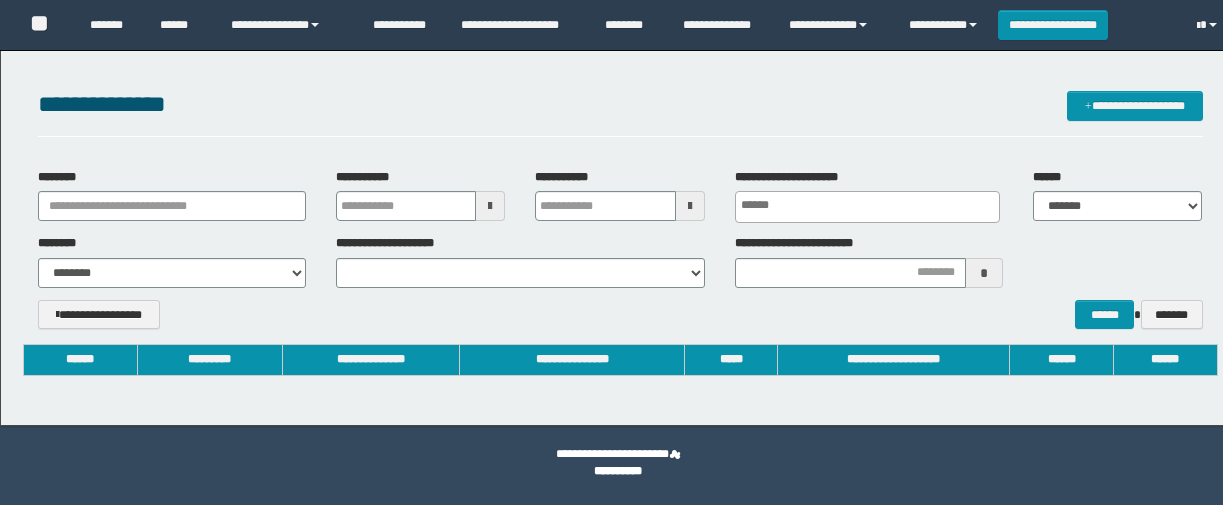 scroll, scrollTop: 0, scrollLeft: 0, axis: both 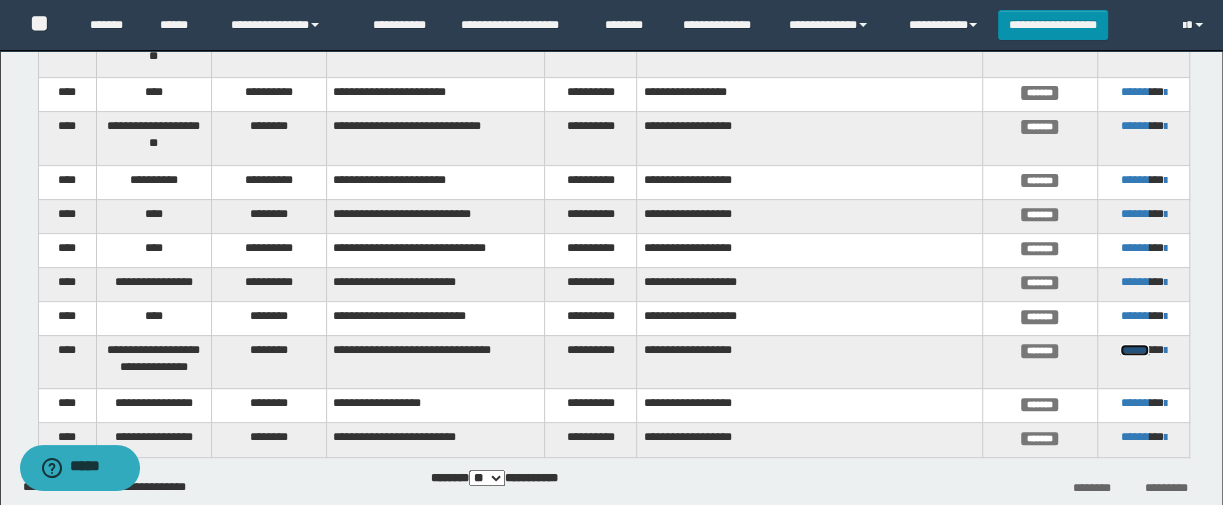 click on "******" at bounding box center (1134, 350) 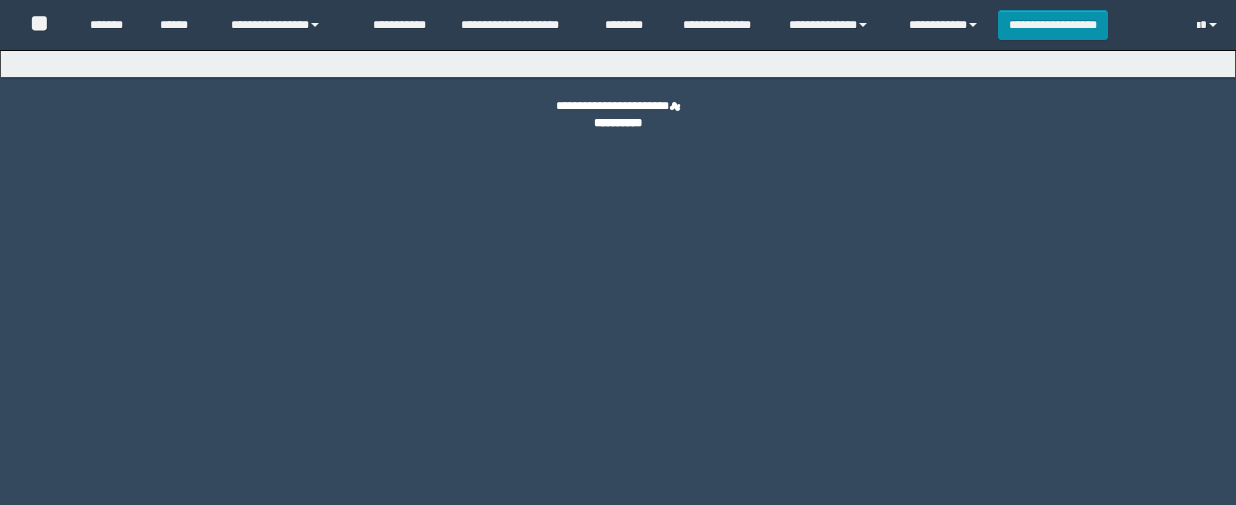 scroll, scrollTop: 0, scrollLeft: 0, axis: both 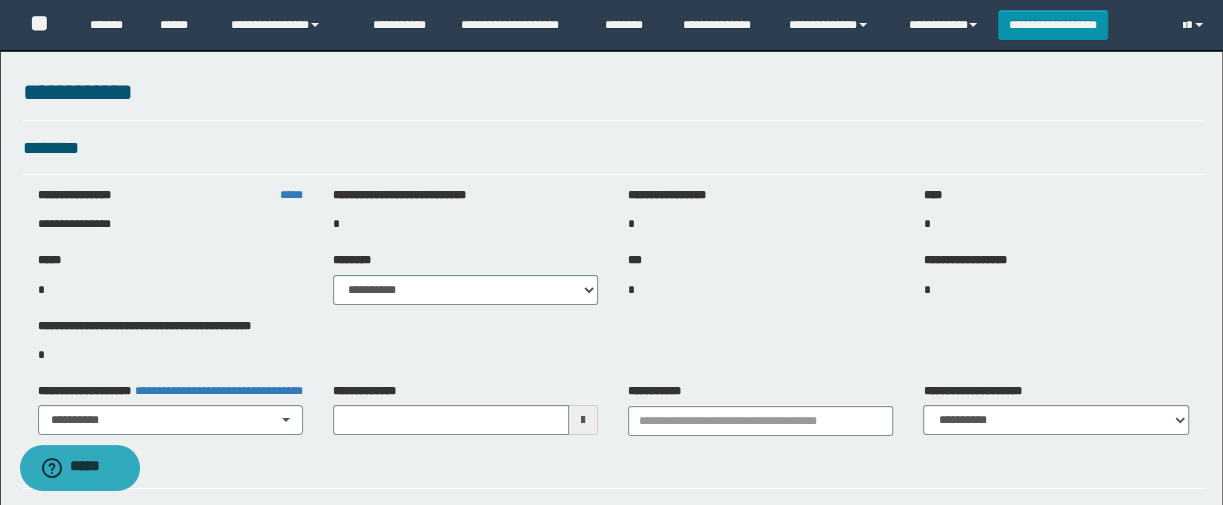 type on "**********" 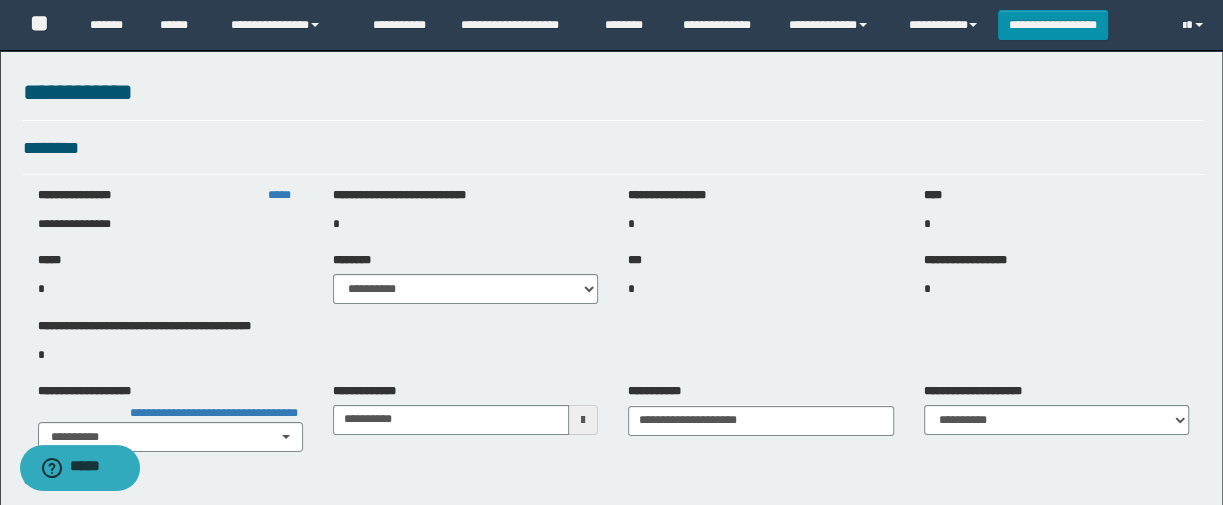 select on "***" 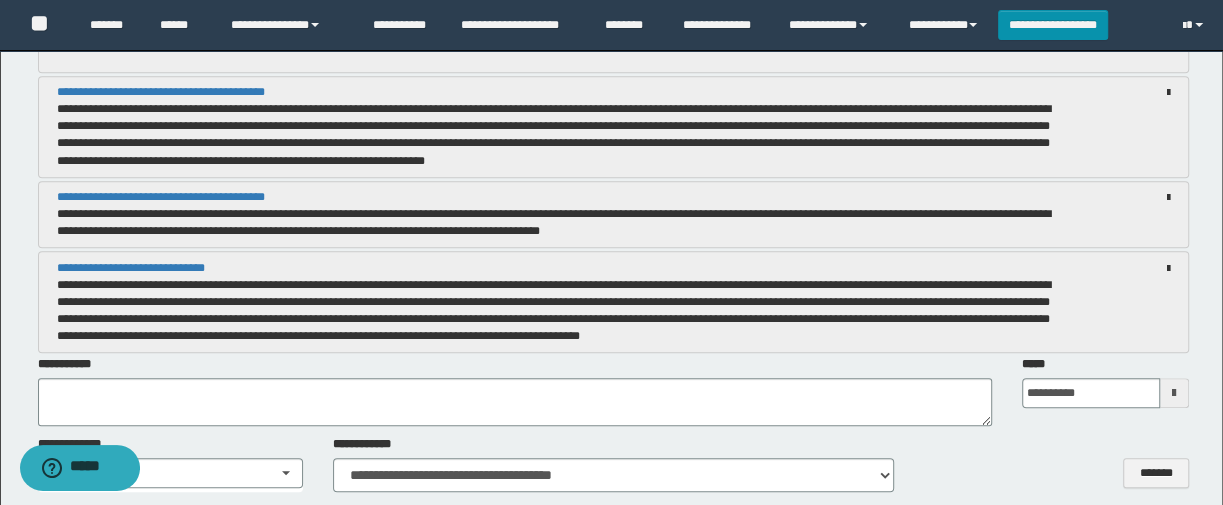 scroll, scrollTop: 5636, scrollLeft: 0, axis: vertical 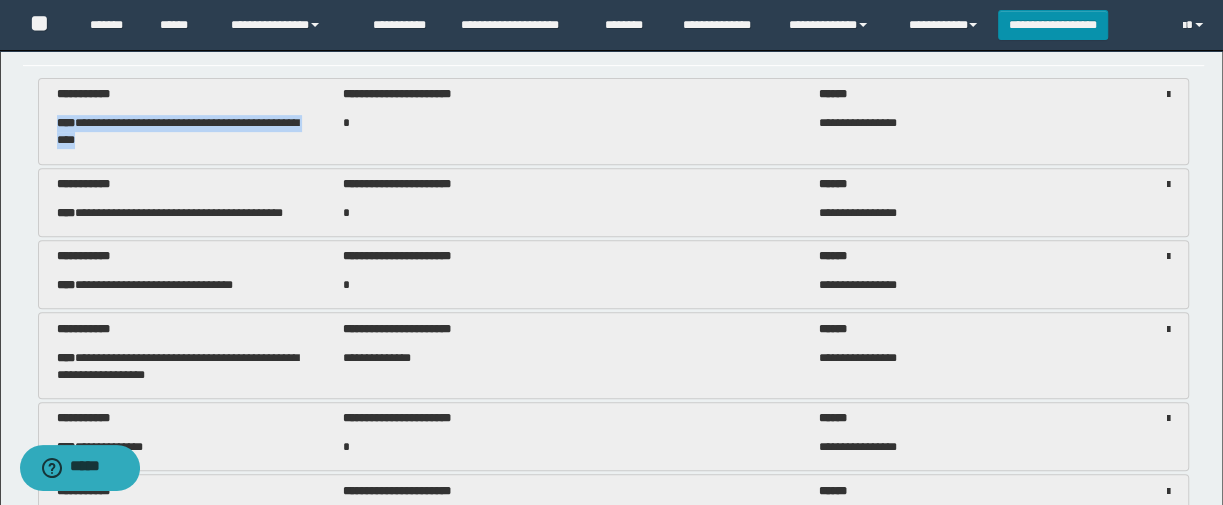 drag, startPoint x: 49, startPoint y: 120, endPoint x: 132, endPoint y: 136, distance: 84.5281 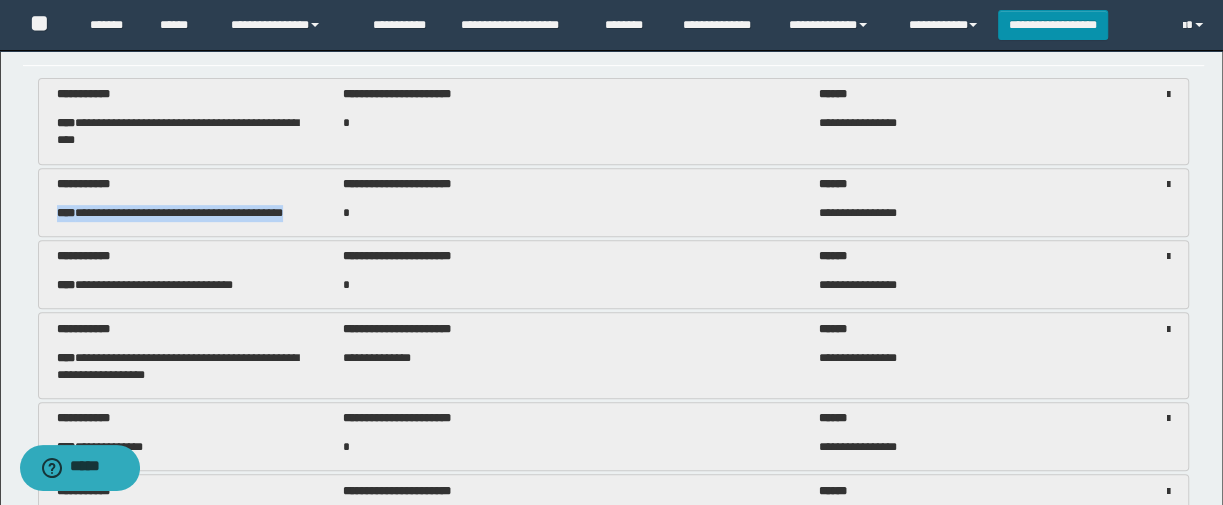 drag, startPoint x: 51, startPoint y: 208, endPoint x: 318, endPoint y: 208, distance: 267 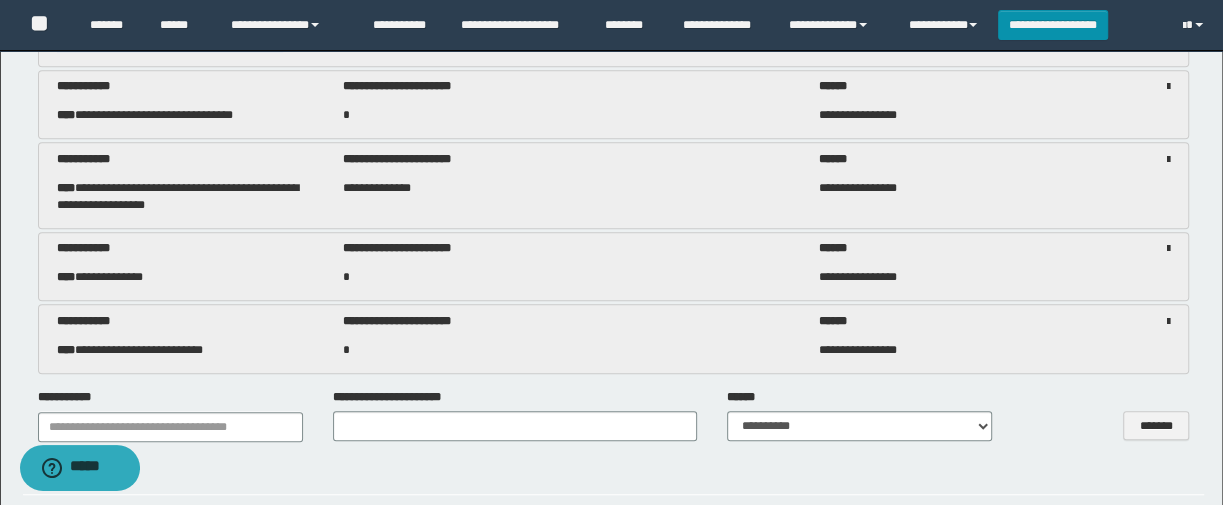 scroll, scrollTop: 639, scrollLeft: 0, axis: vertical 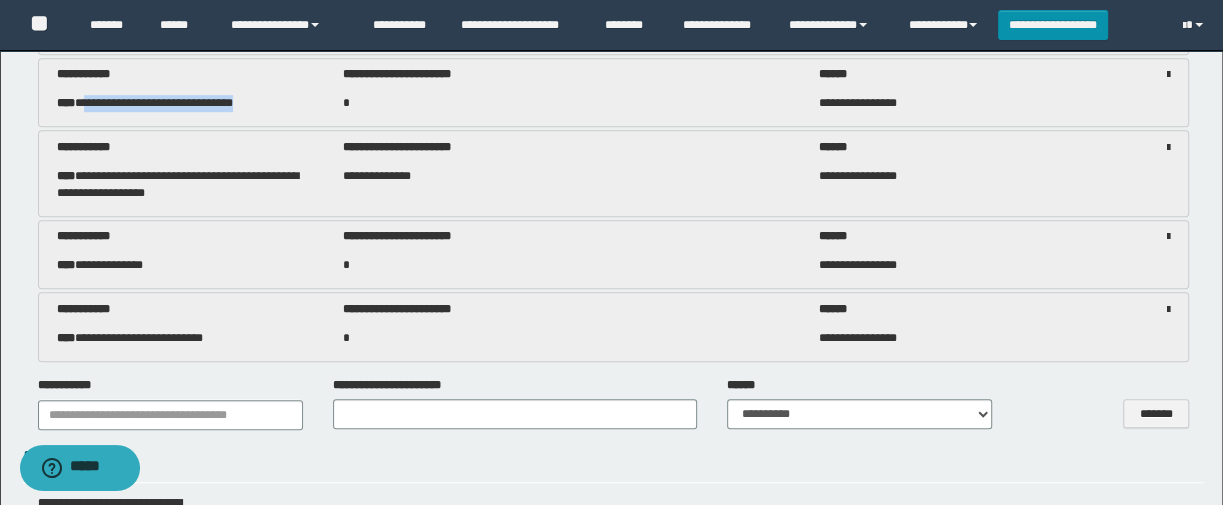 drag, startPoint x: 92, startPoint y: 97, endPoint x: 275, endPoint y: 110, distance: 183.46117 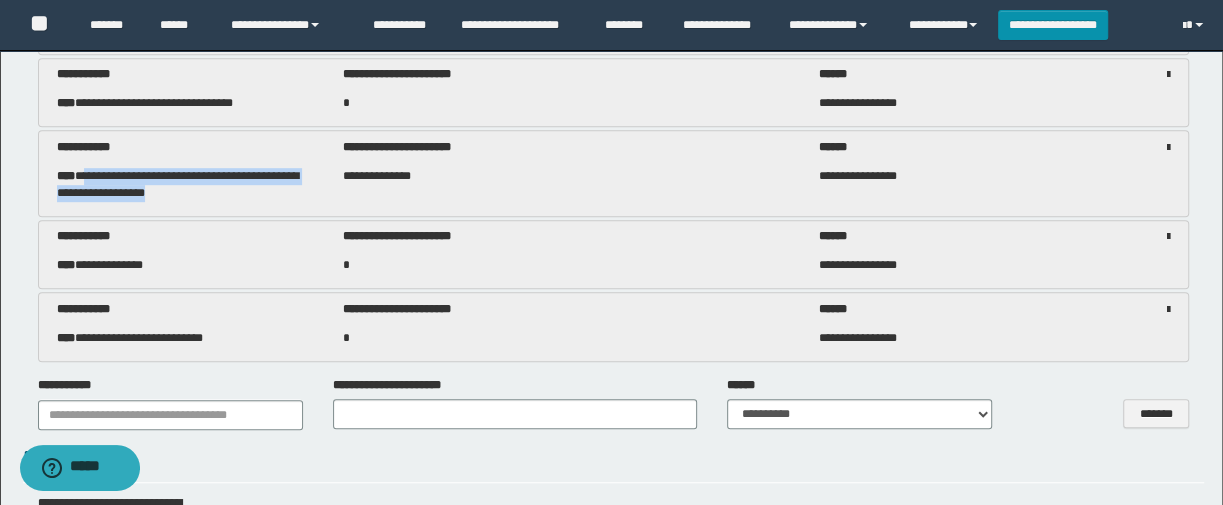 drag, startPoint x: 91, startPoint y: 167, endPoint x: 198, endPoint y: 196, distance: 110.860275 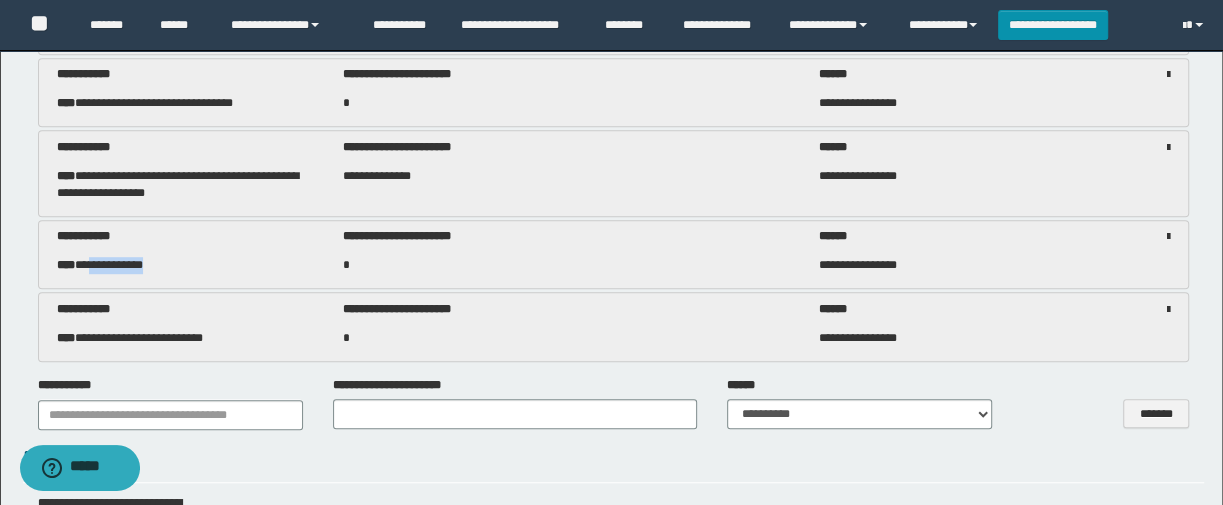 drag, startPoint x: 99, startPoint y: 267, endPoint x: 155, endPoint y: 261, distance: 56.32051 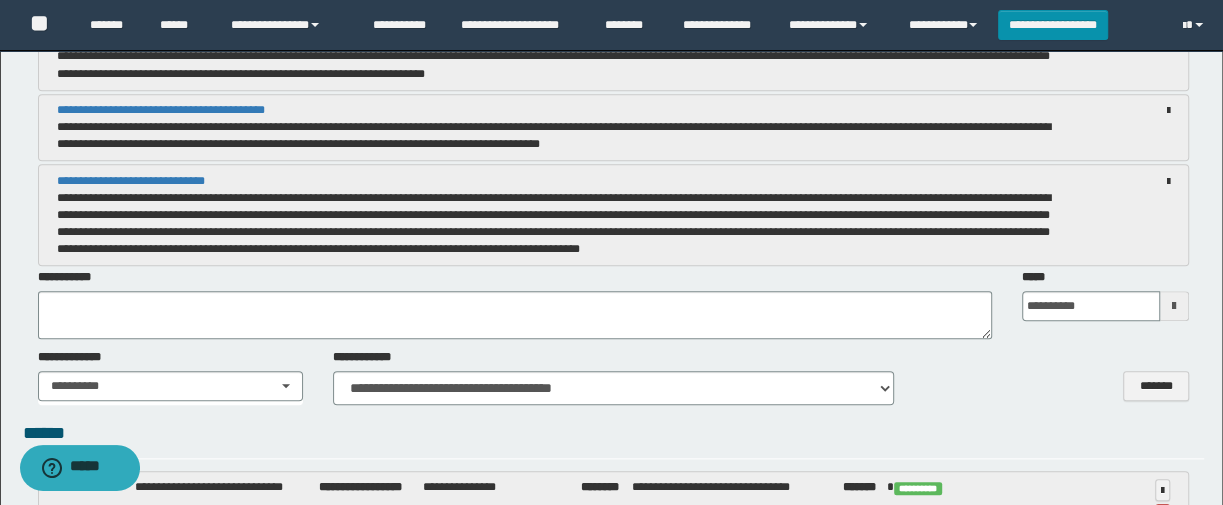 scroll, scrollTop: 5548, scrollLeft: 0, axis: vertical 